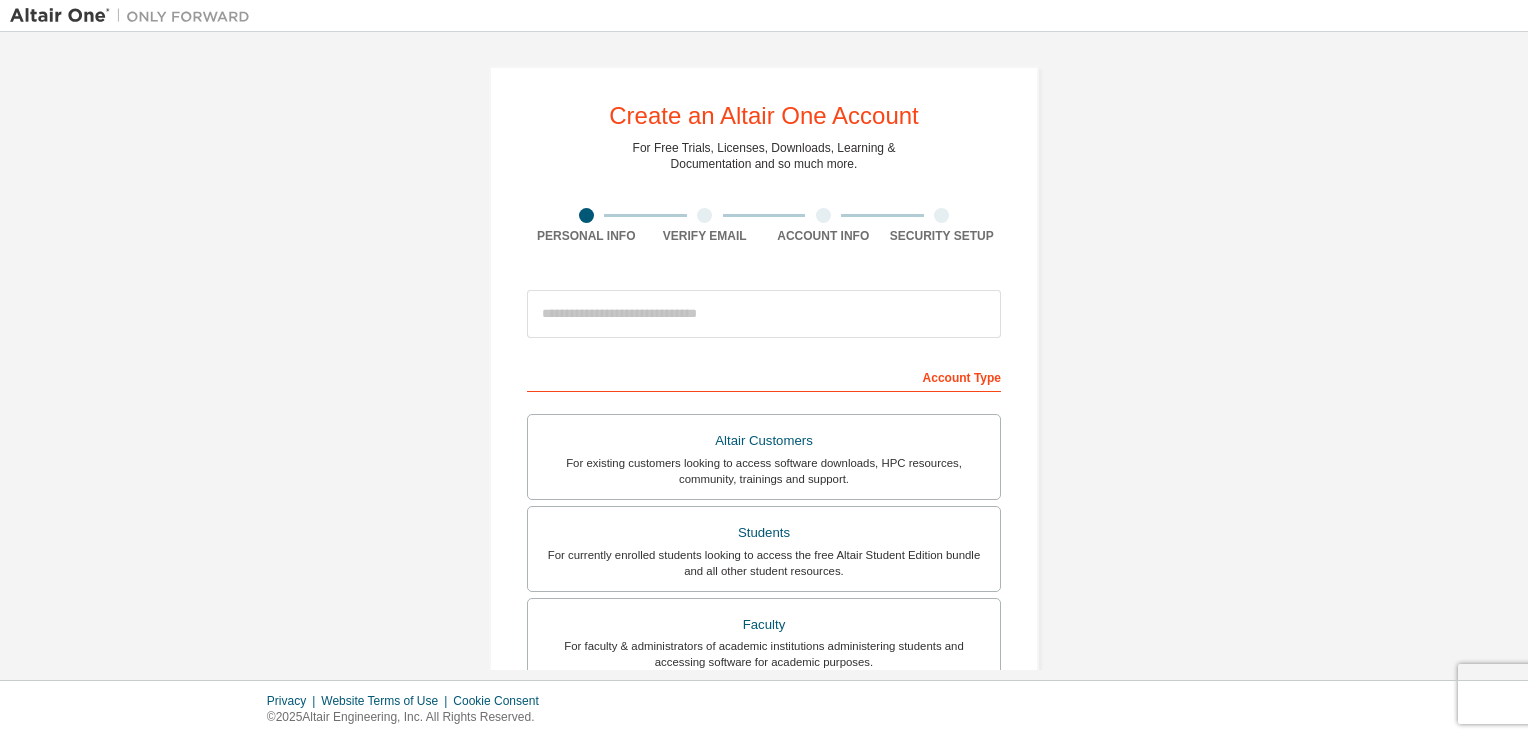 scroll, scrollTop: 0, scrollLeft: 0, axis: both 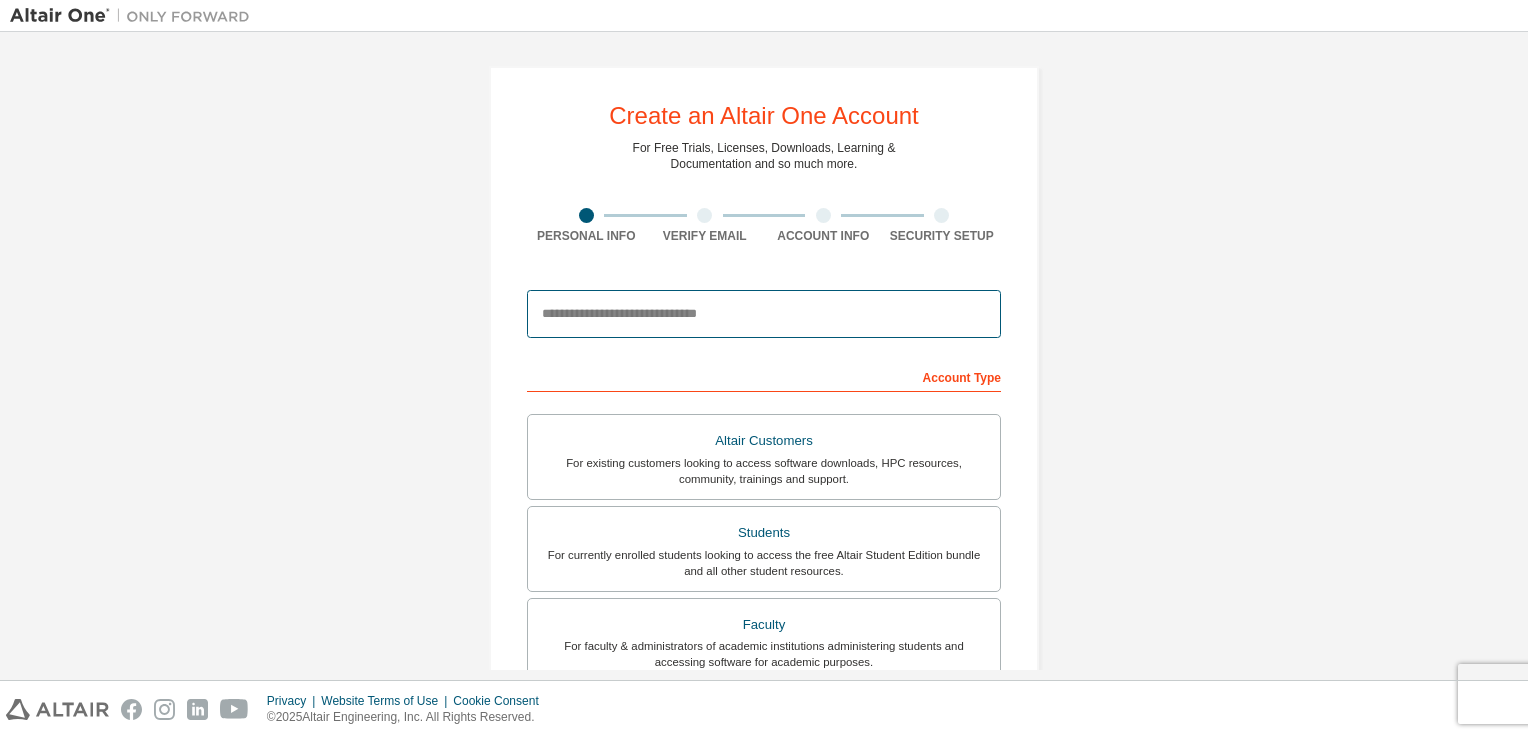 click at bounding box center [764, 314] 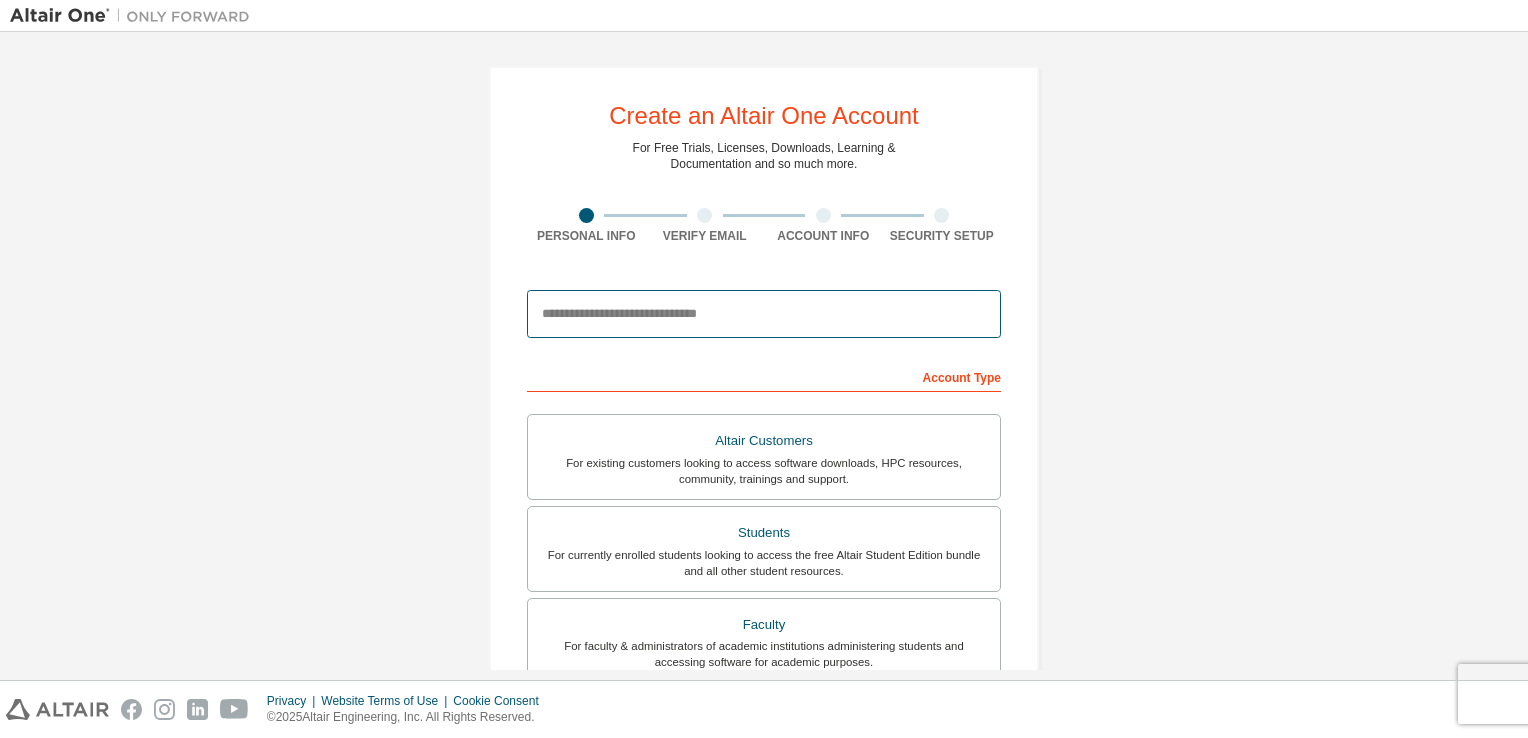 type on "**********" 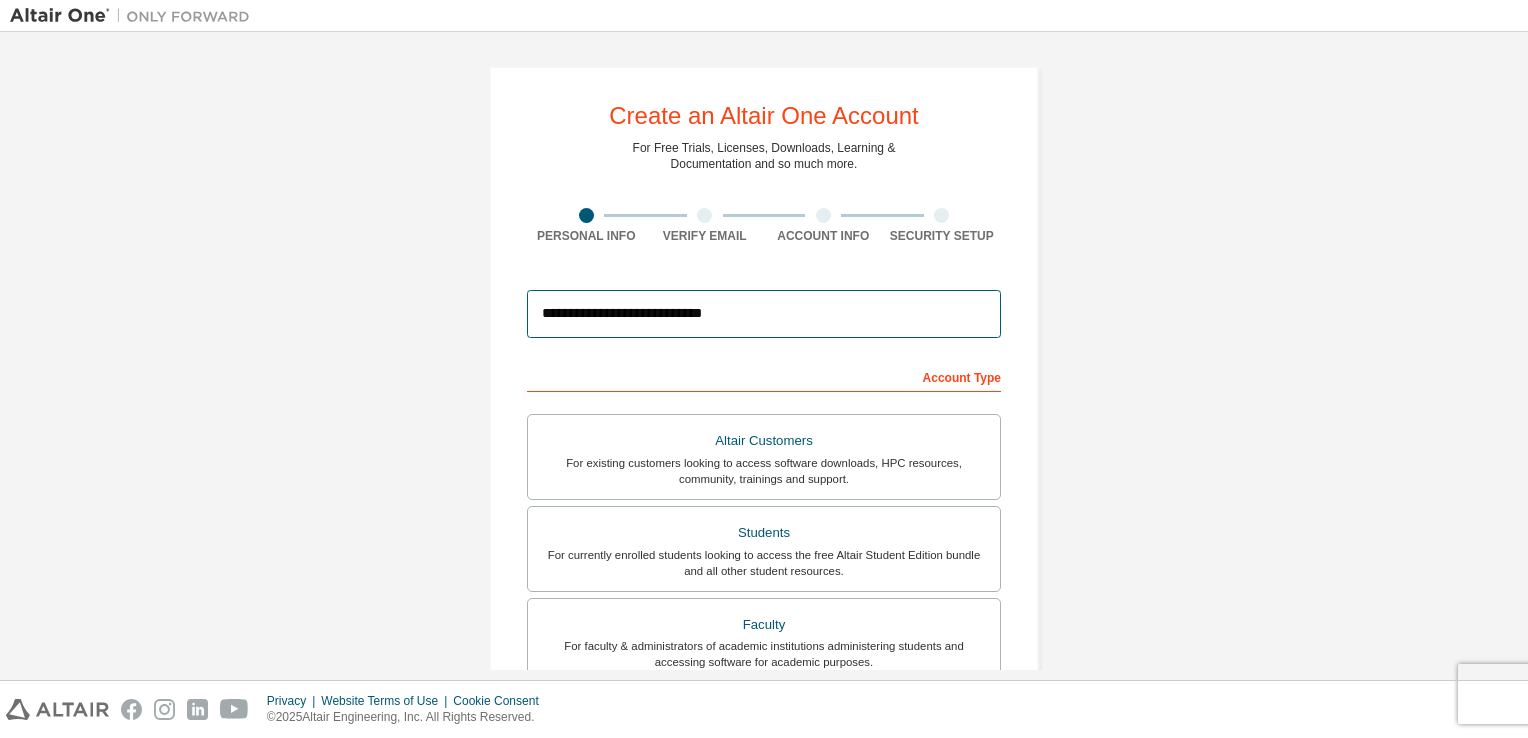 type on "**********" 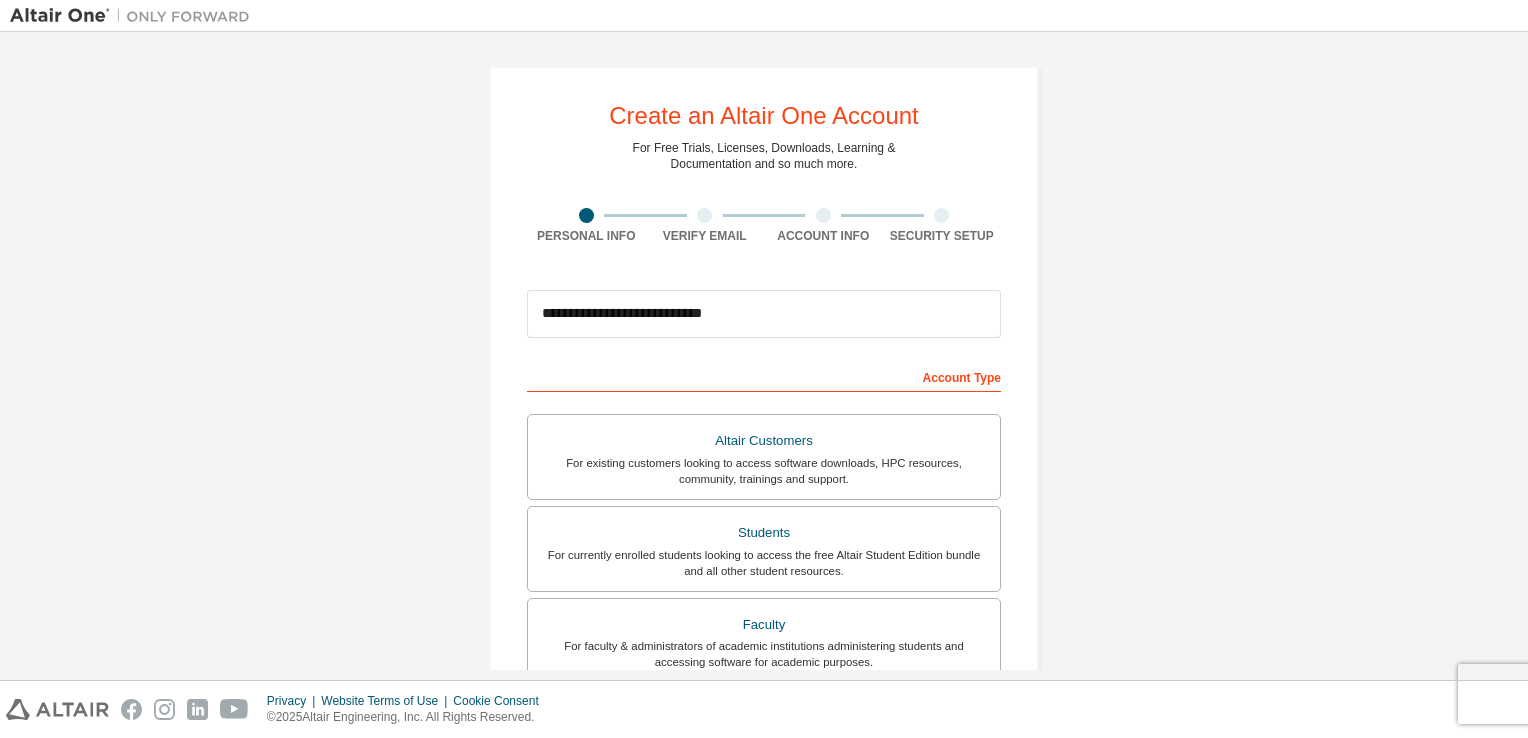 type on "**********" 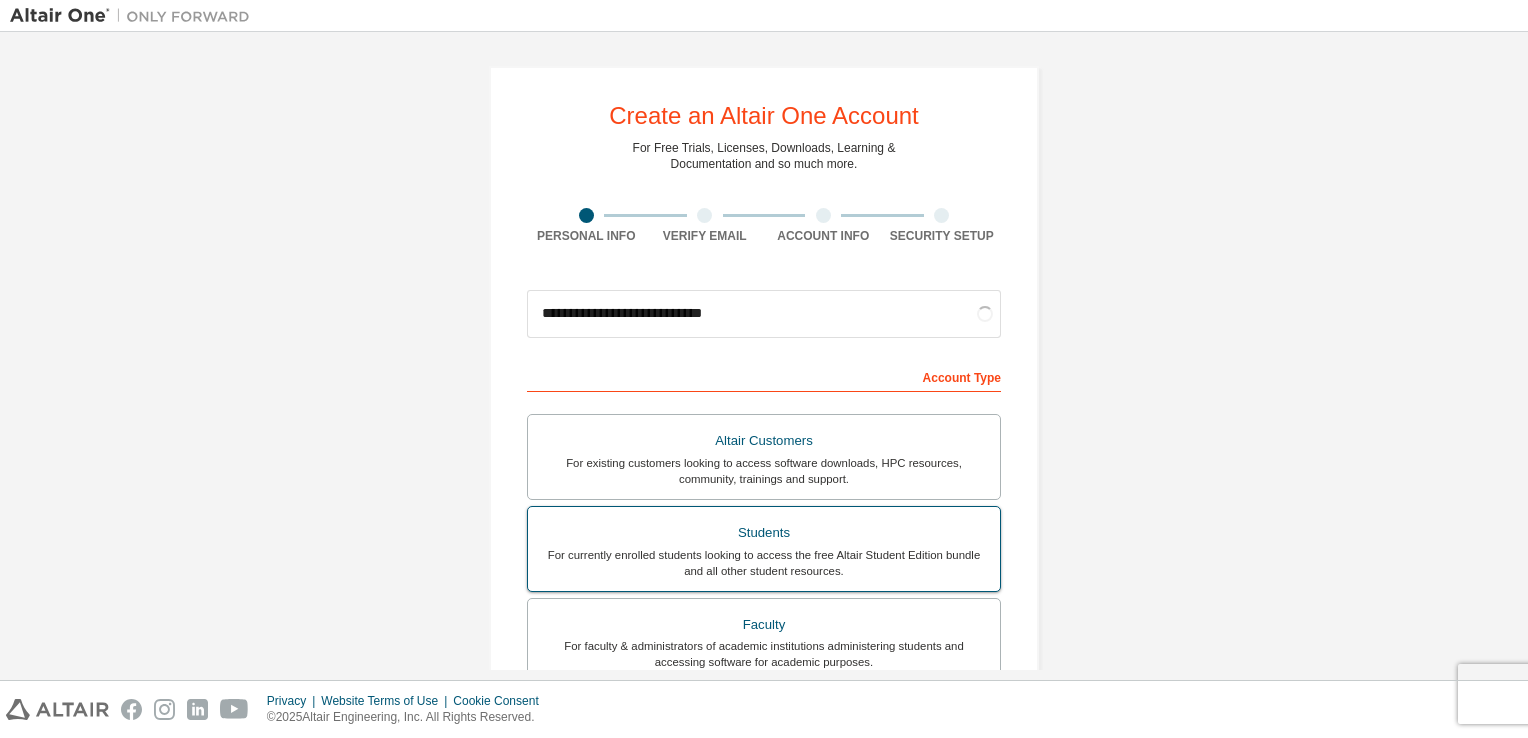click on "Students" at bounding box center (764, 533) 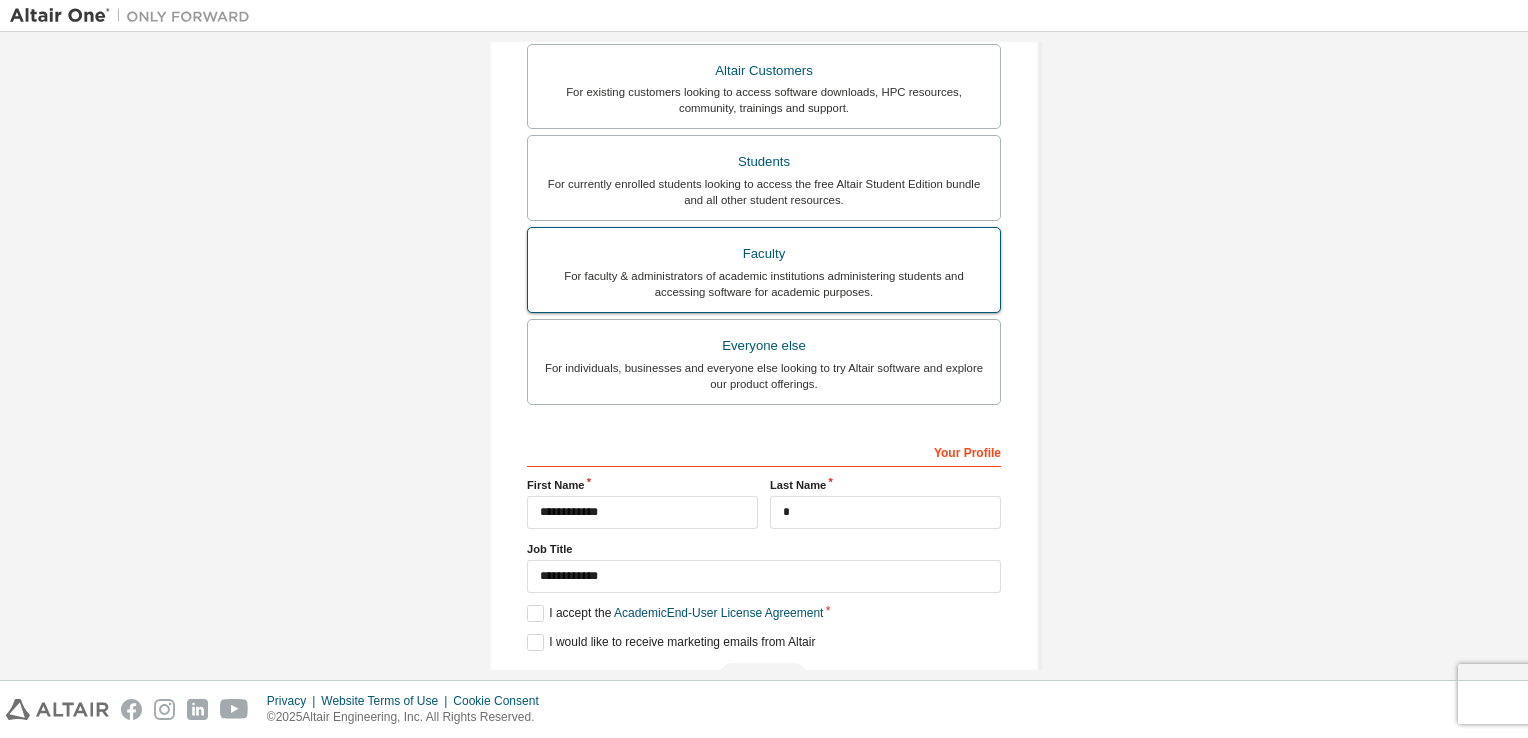 scroll, scrollTop: 478, scrollLeft: 0, axis: vertical 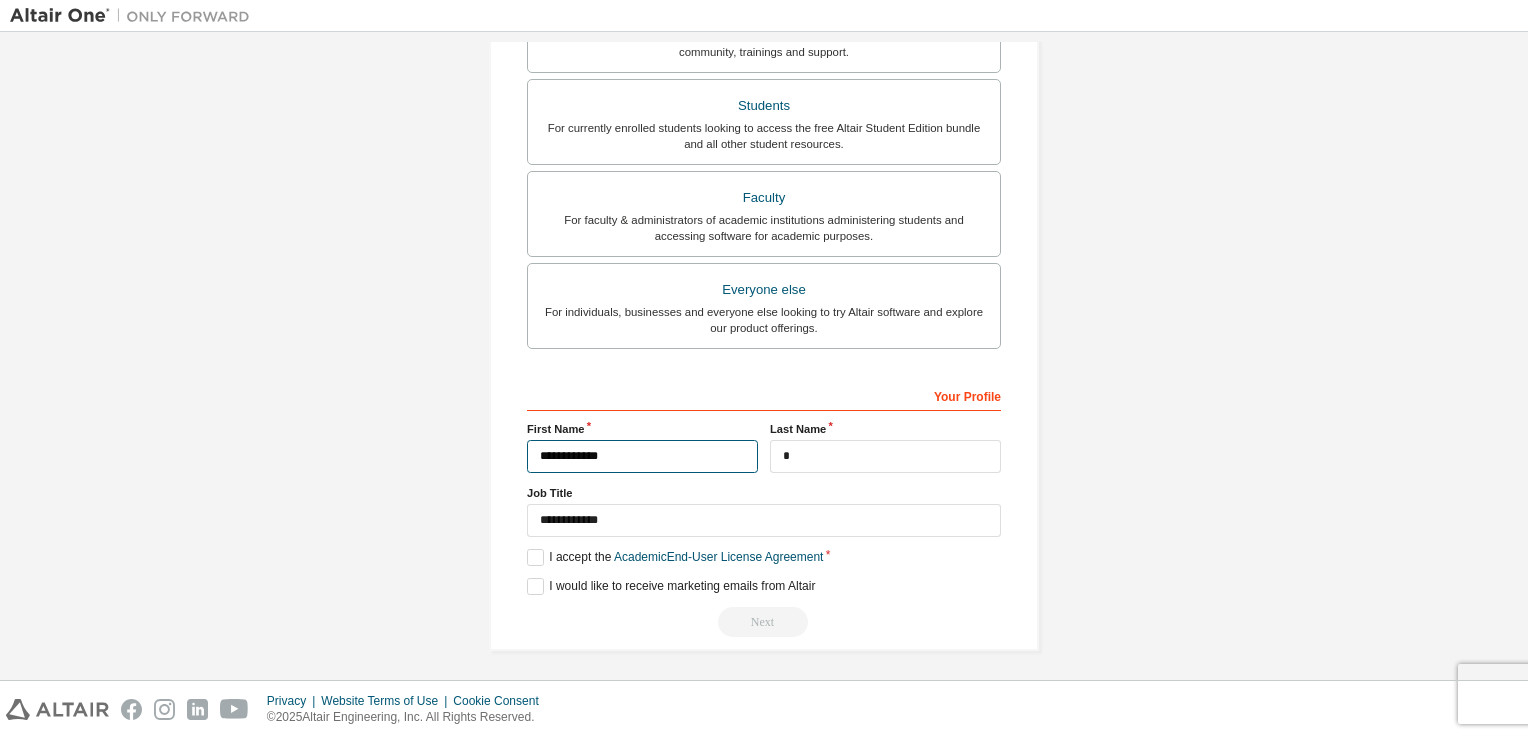 click on "**********" at bounding box center [642, 456] 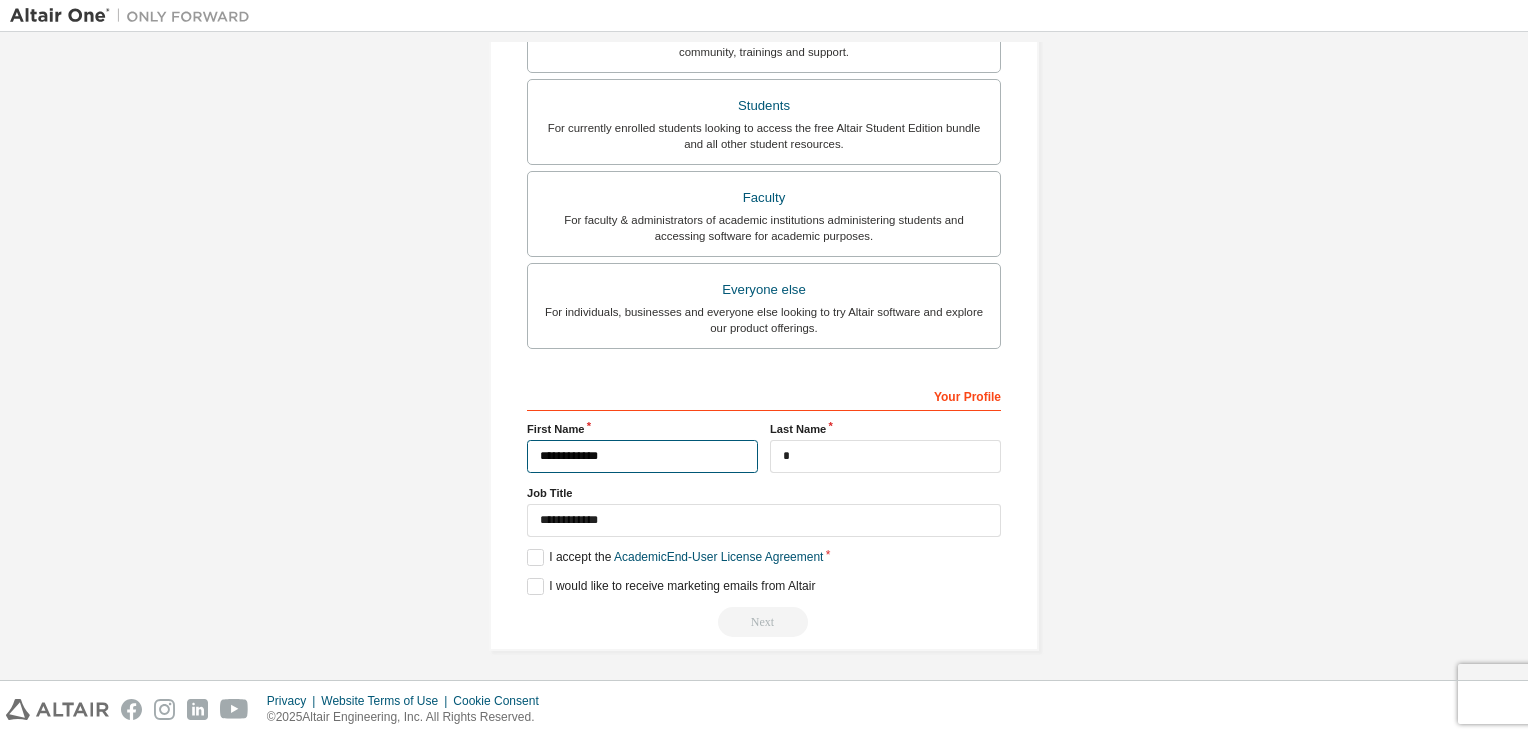 scroll, scrollTop: 426, scrollLeft: 0, axis: vertical 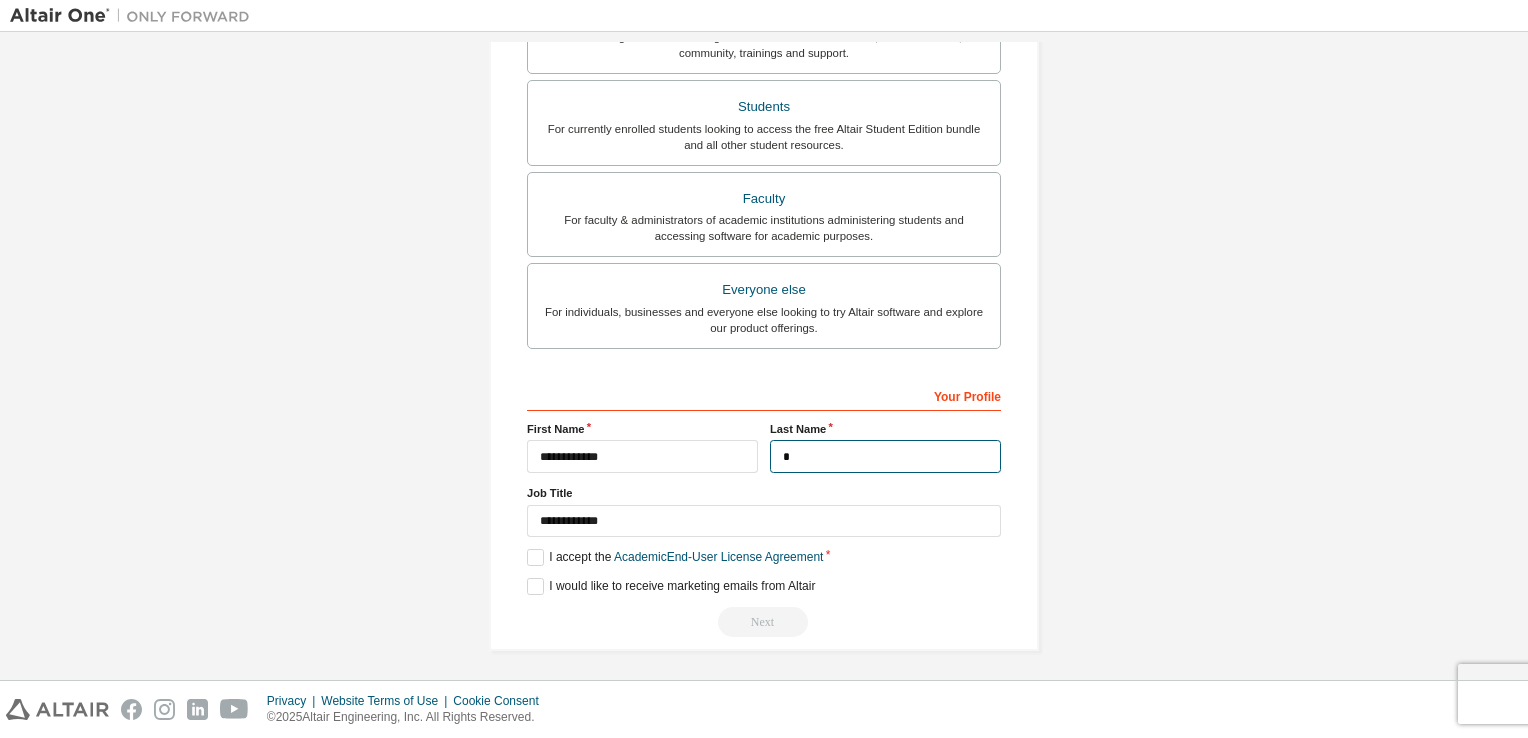 click on "*" at bounding box center [885, 456] 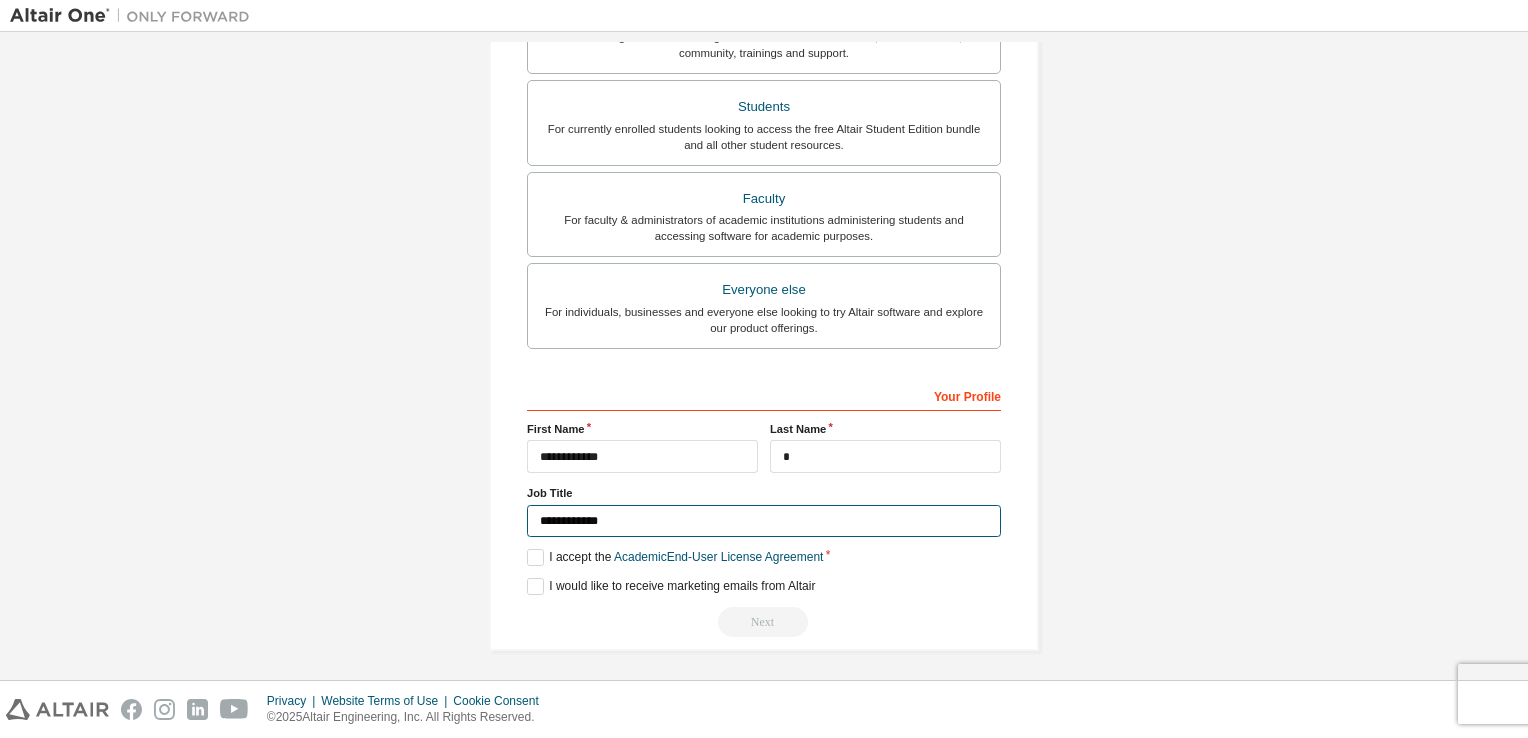 click on "**********" at bounding box center (764, 521) 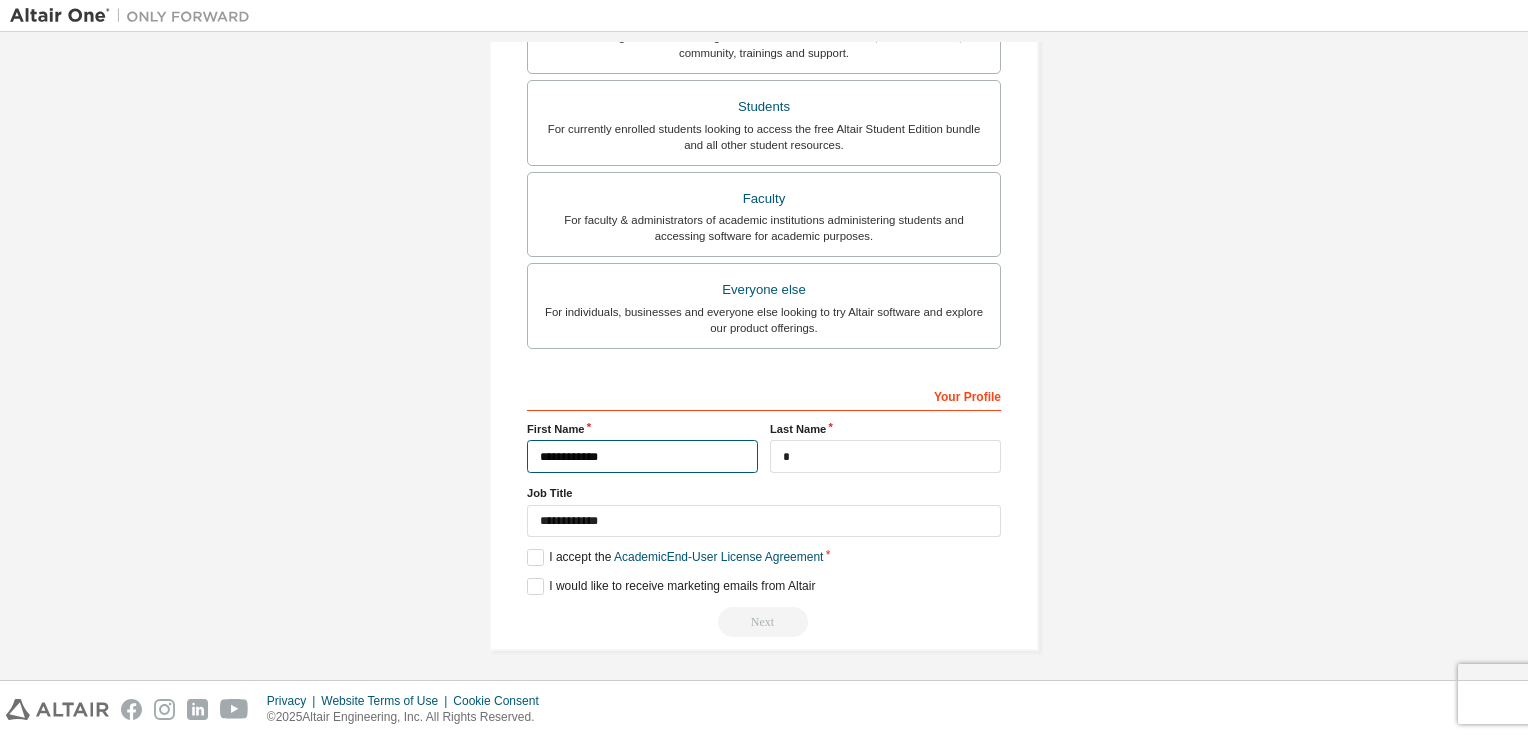 click on "**********" at bounding box center [642, 456] 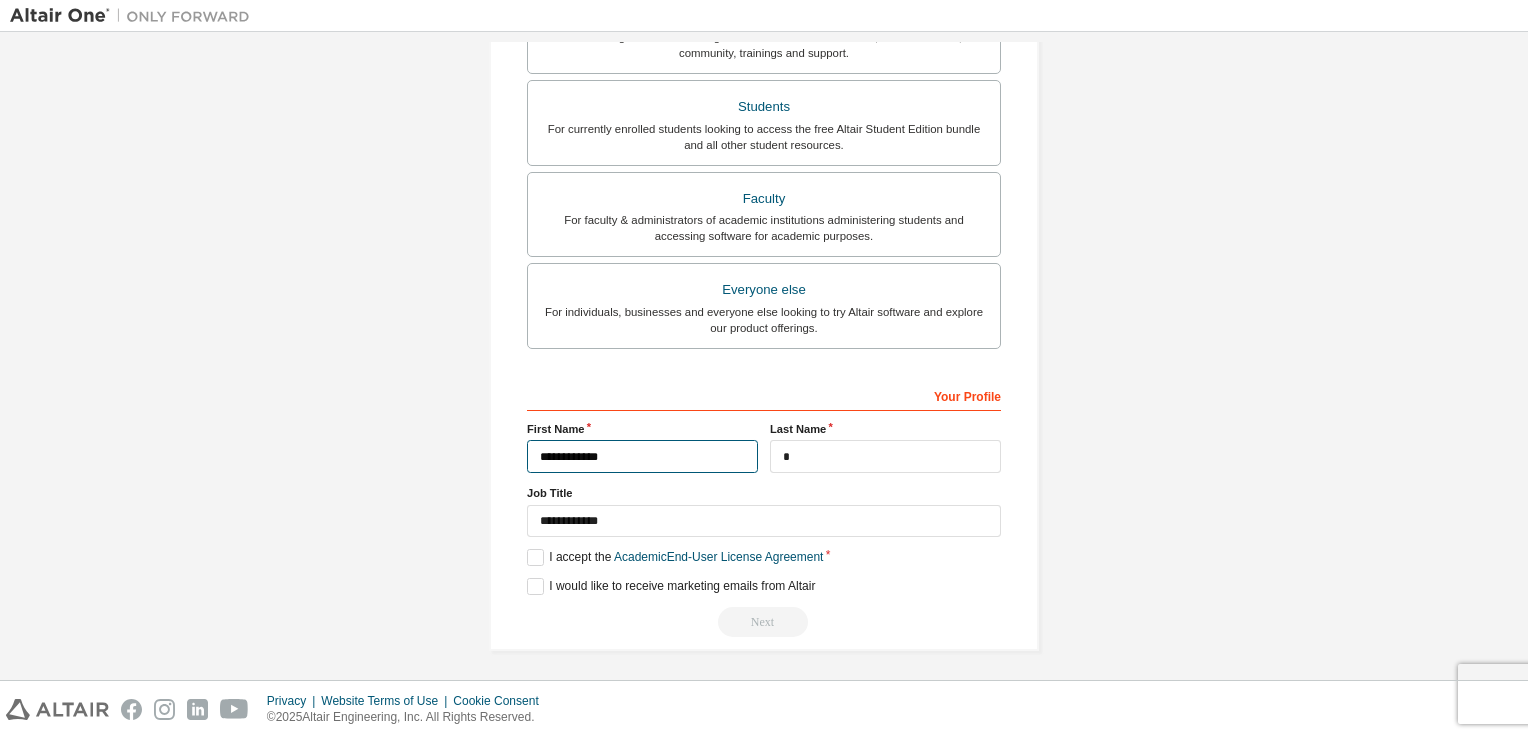 click on "**********" at bounding box center (642, 456) 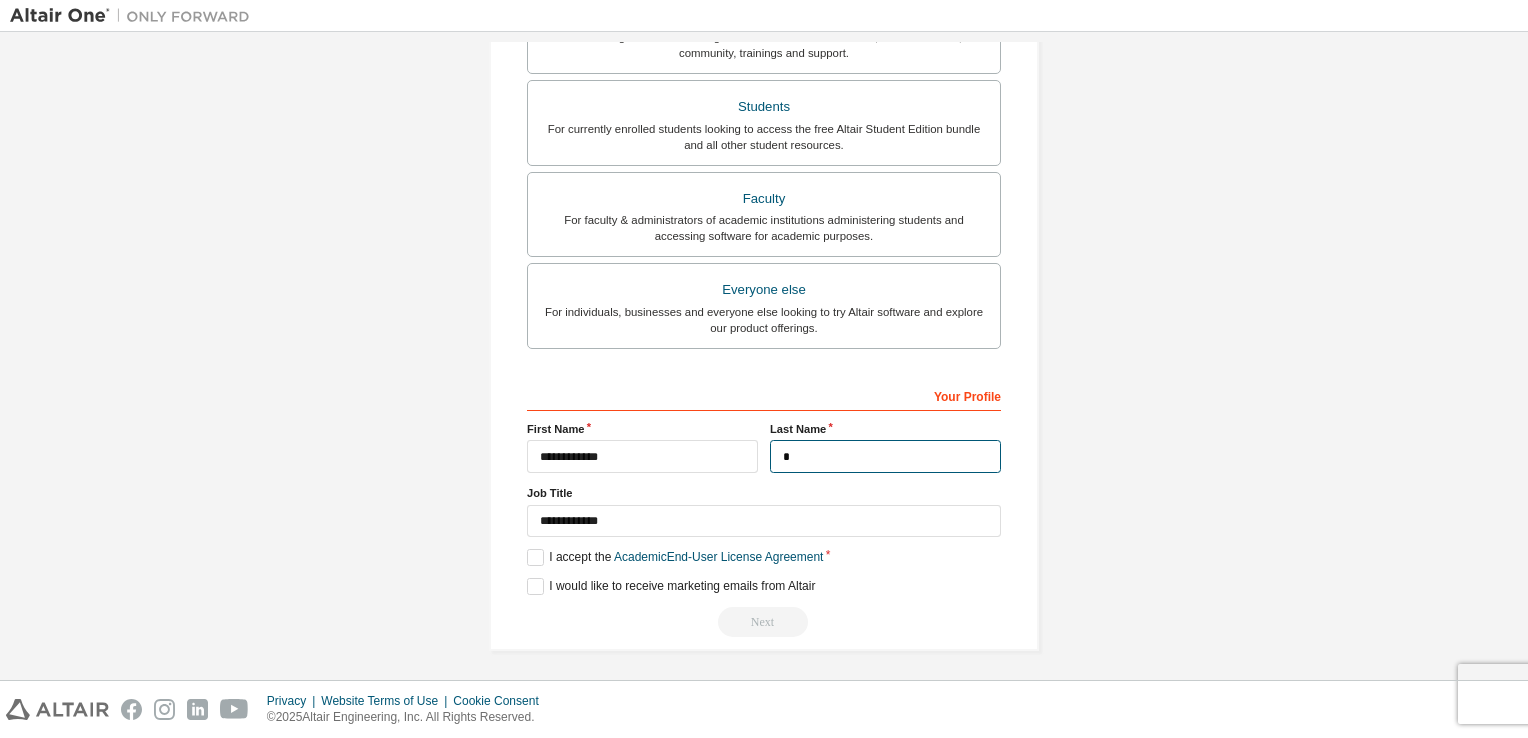 click on "*" at bounding box center [885, 456] 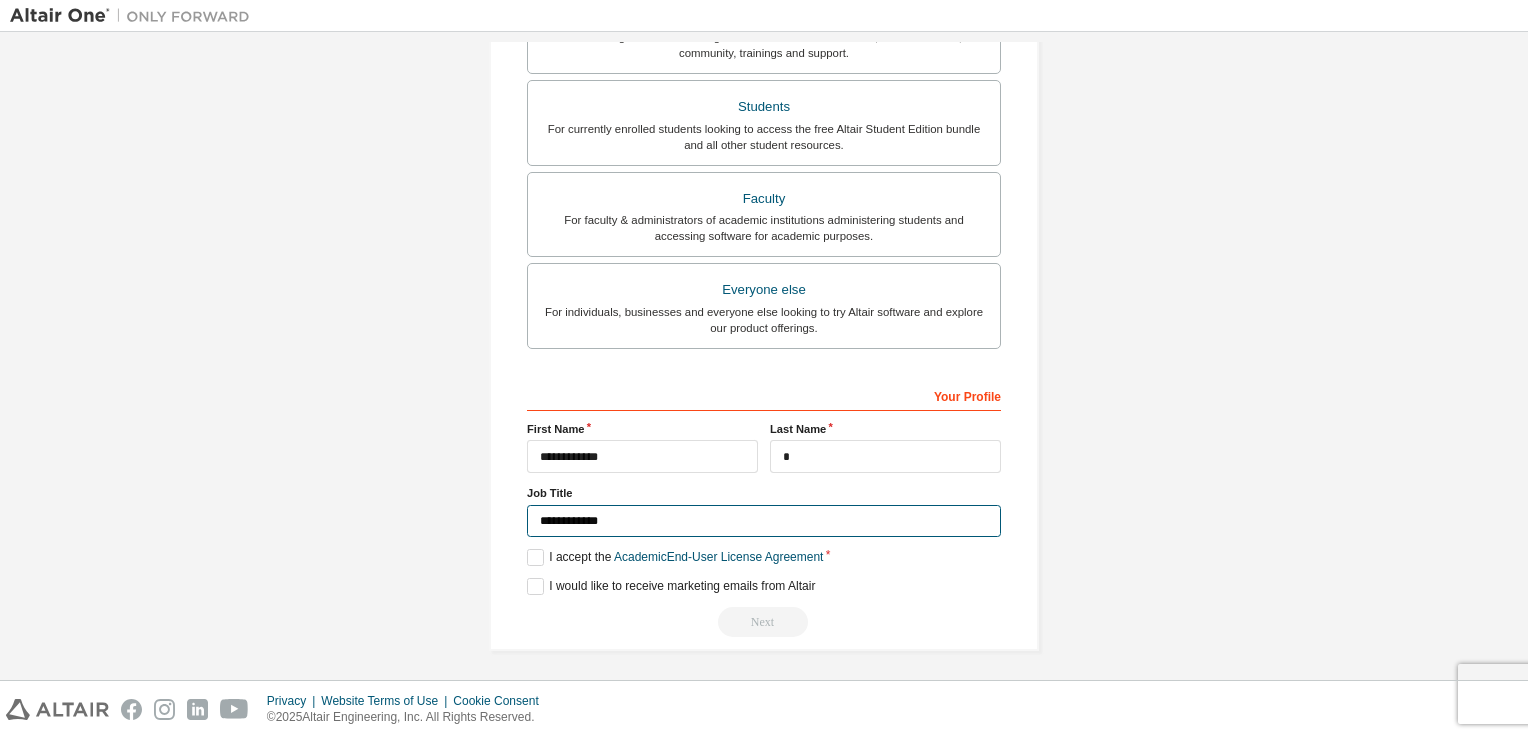 click on "**********" at bounding box center (764, 521) 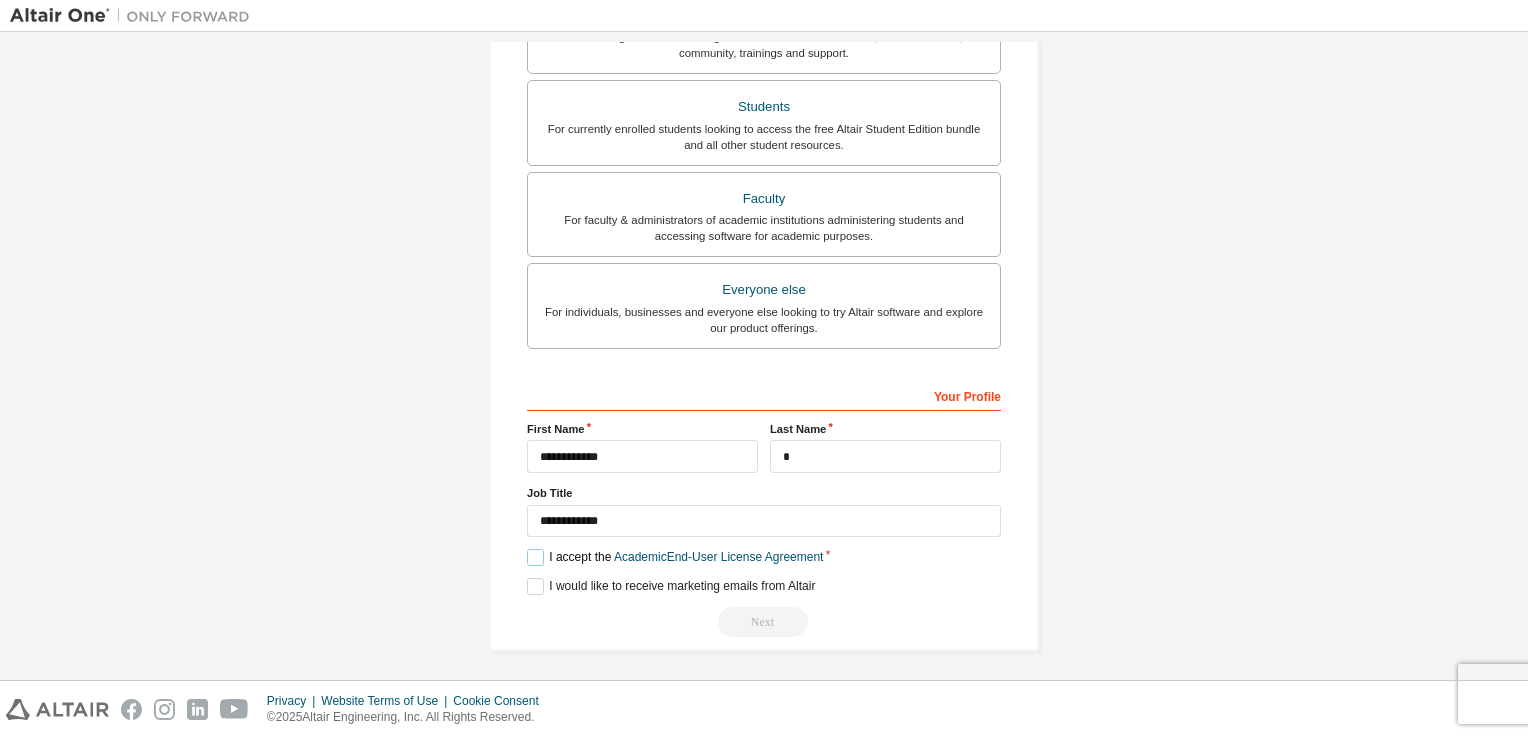 click on "I accept the   Academic   End-User License Agreement" at bounding box center (675, 557) 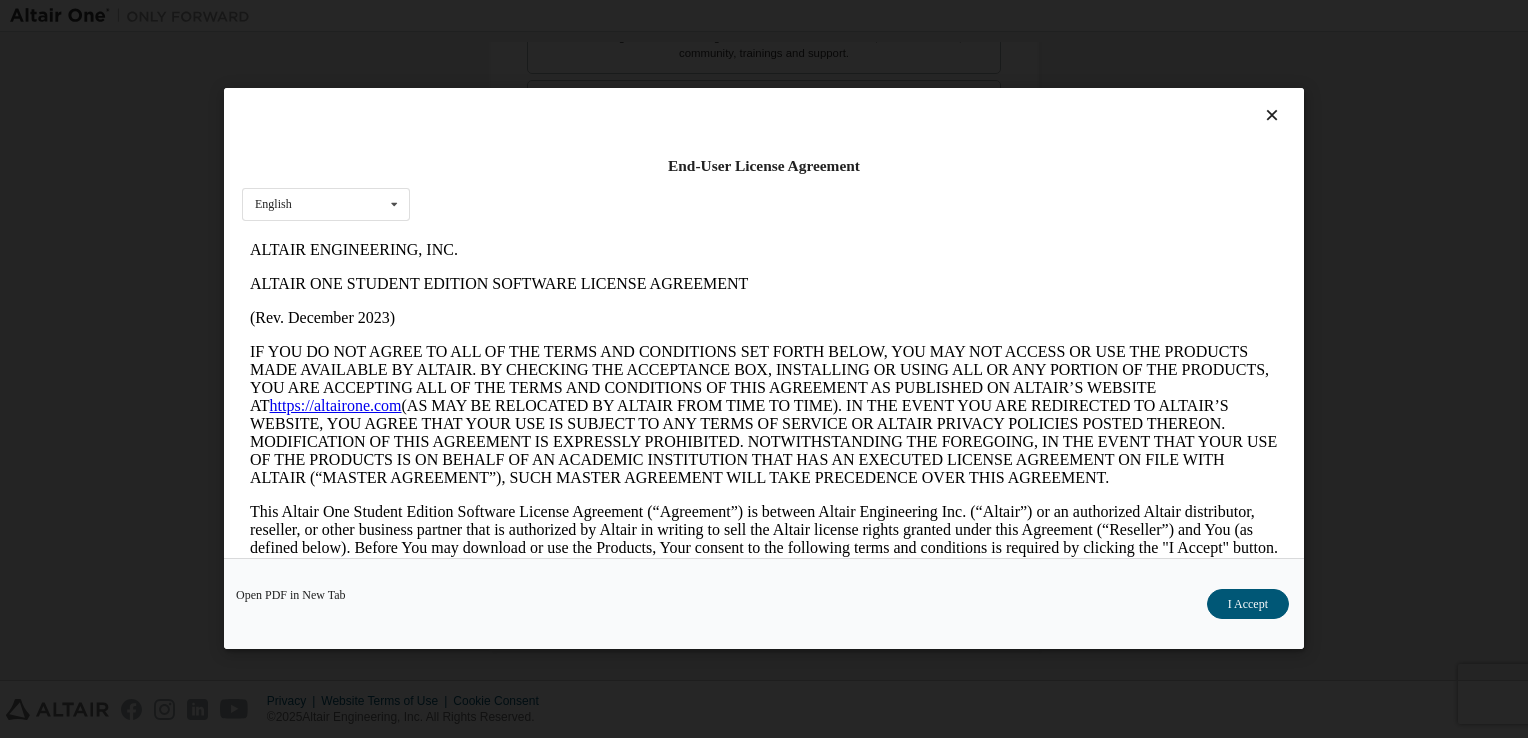 scroll, scrollTop: 0, scrollLeft: 0, axis: both 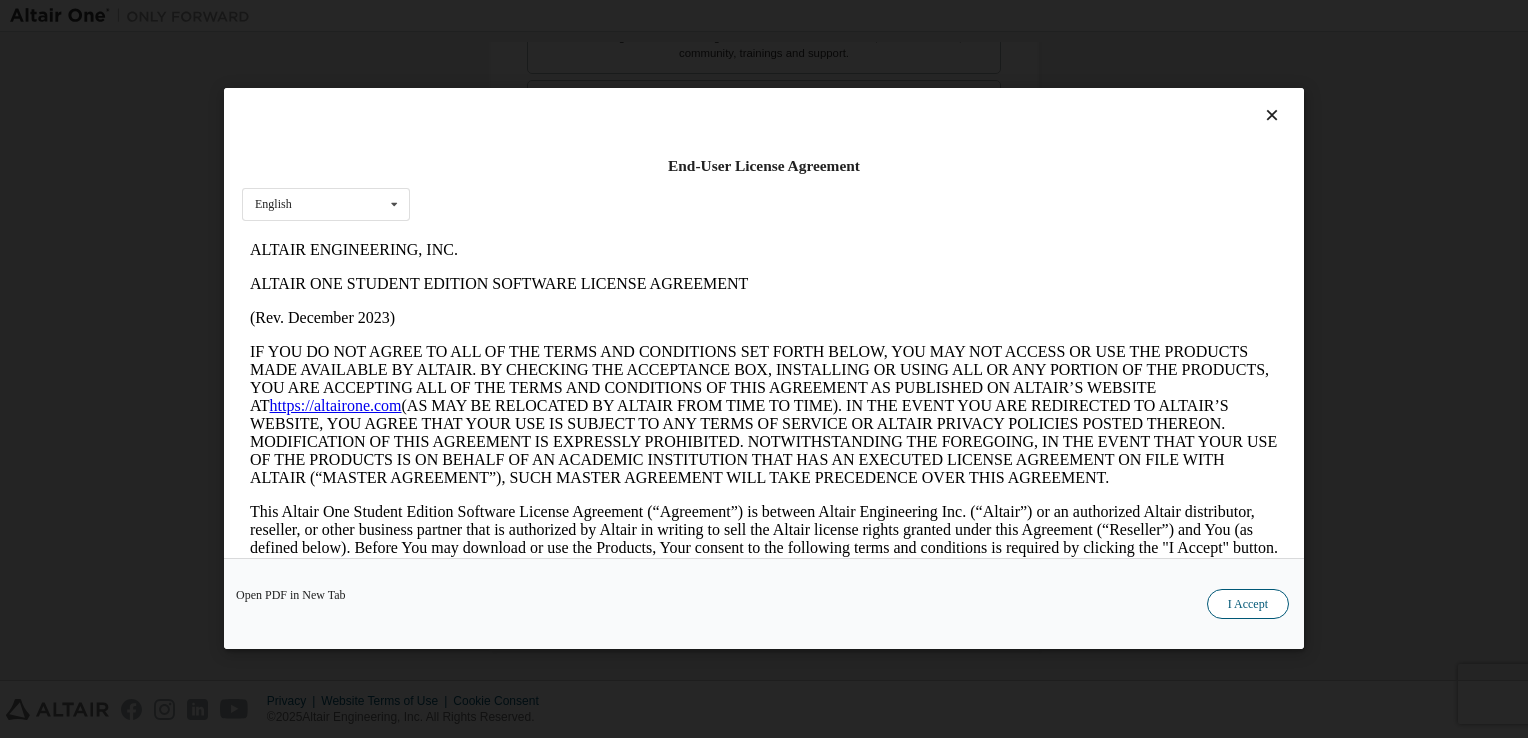 click on "I Accept" at bounding box center [1248, 605] 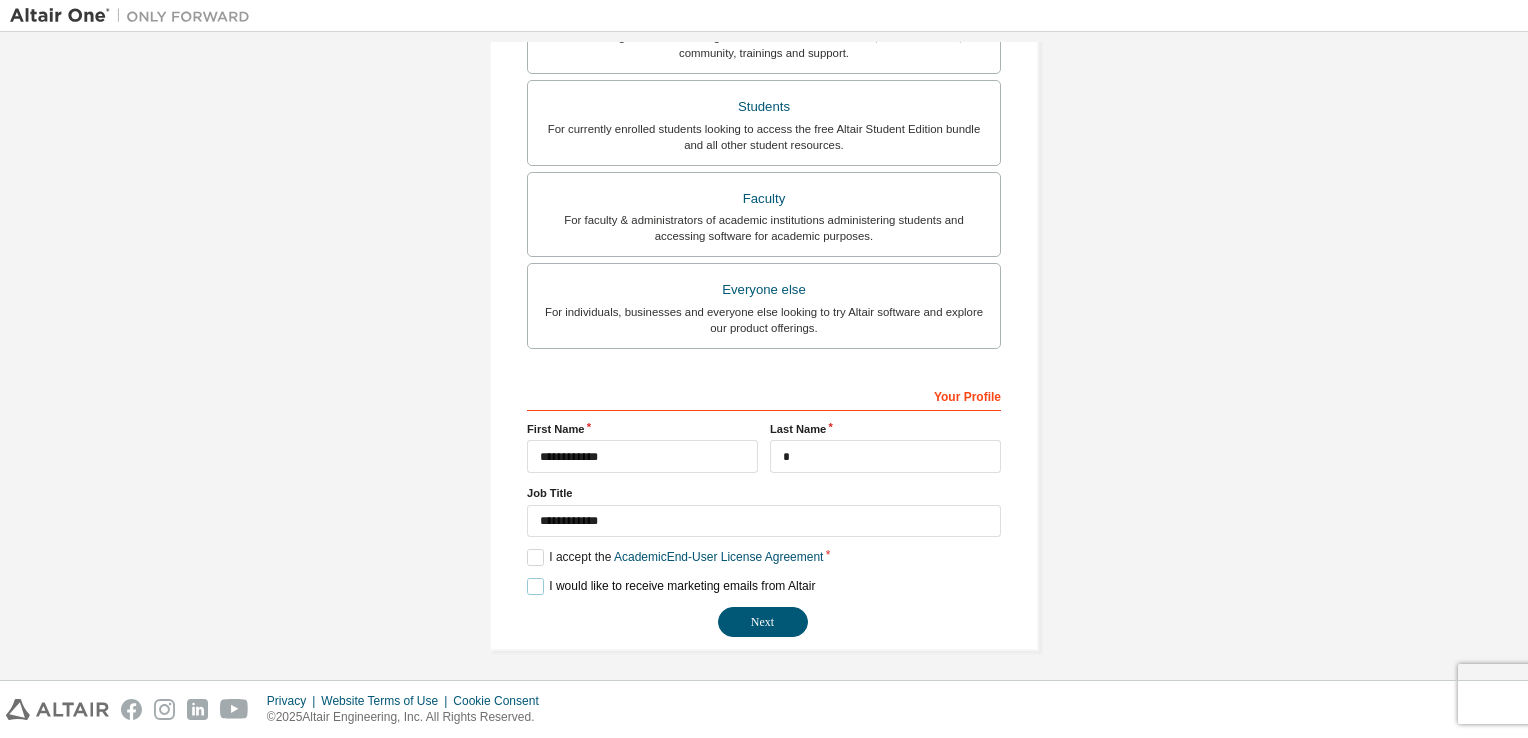 click on "I would like to receive marketing emails from Altair" at bounding box center [671, 586] 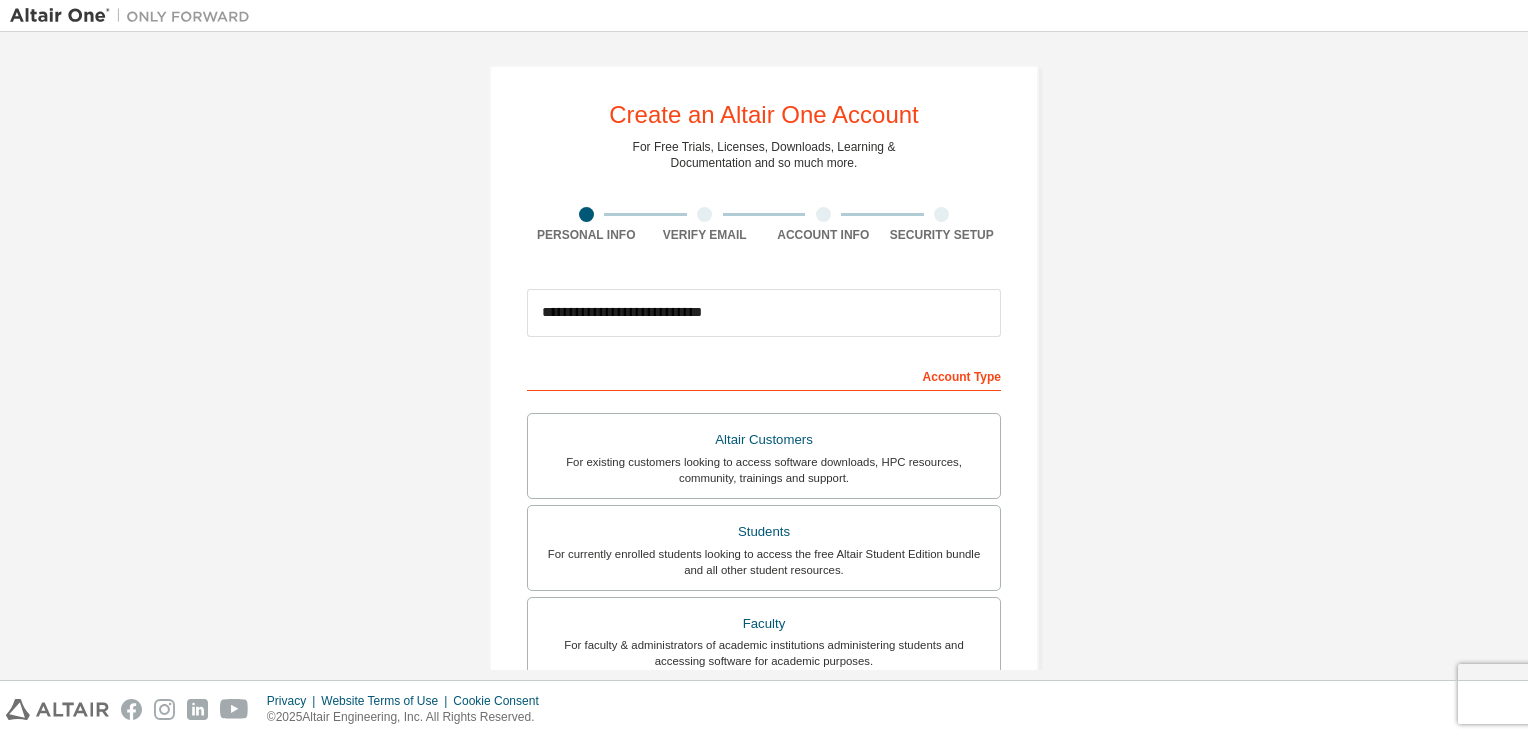 scroll, scrollTop: 0, scrollLeft: 0, axis: both 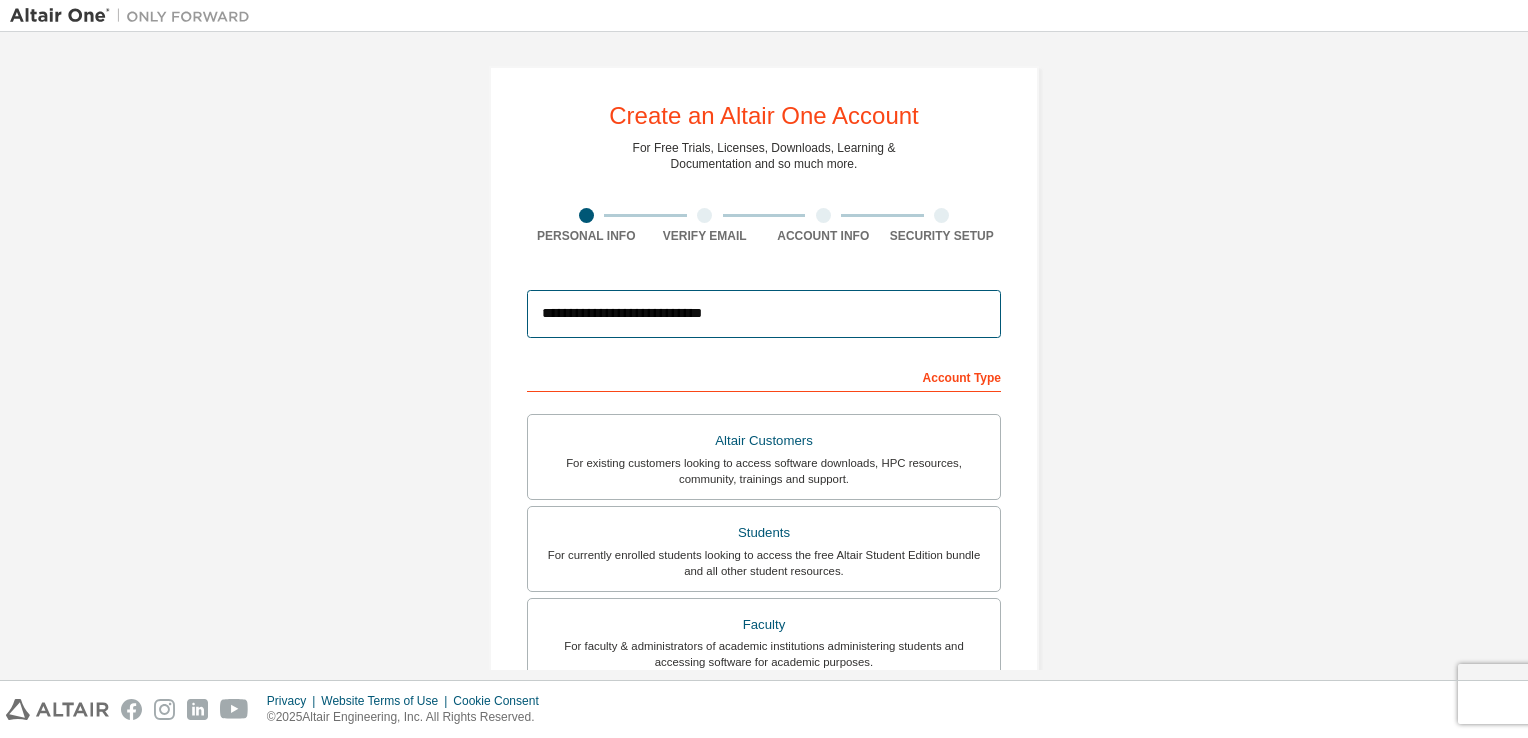 click on "**********" at bounding box center (764, 314) 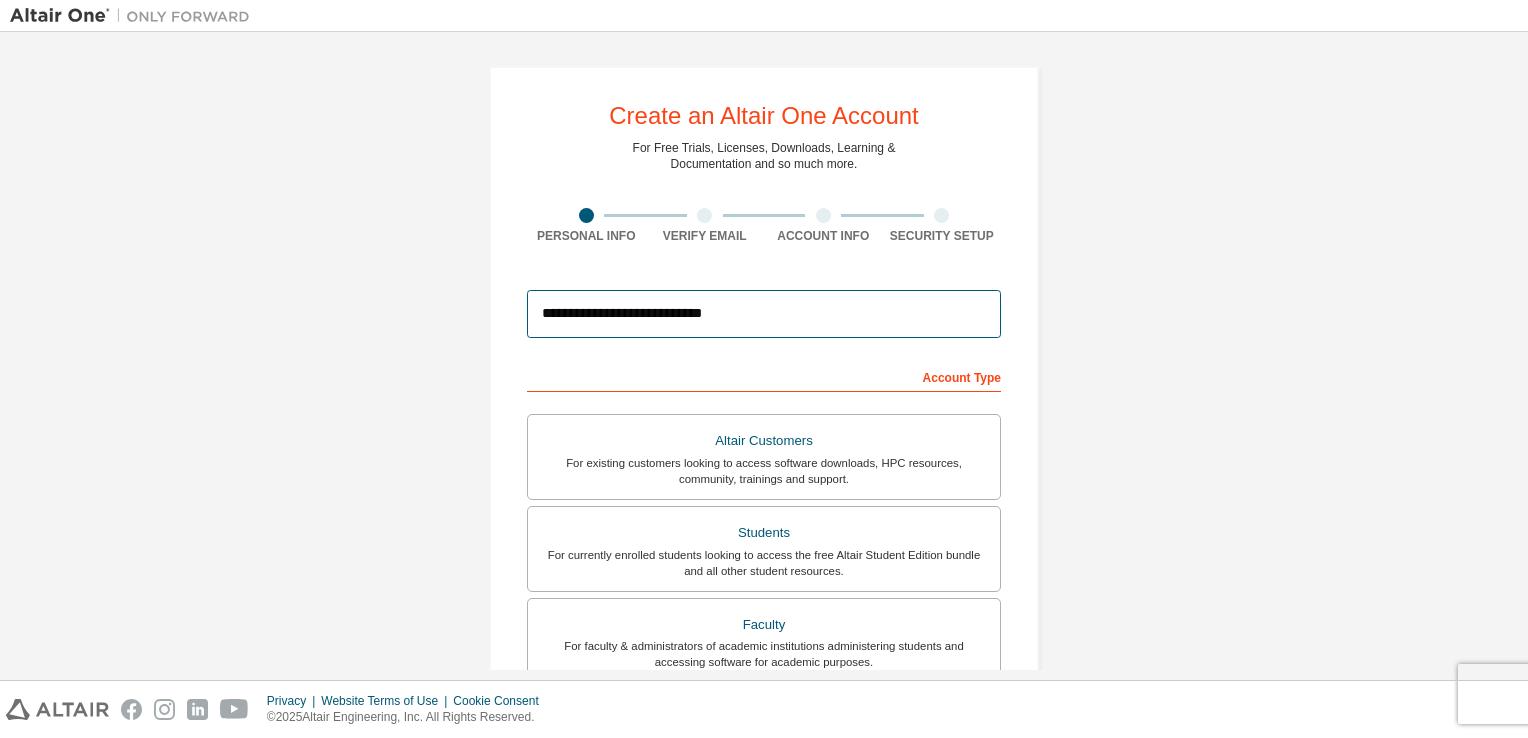 click on "**********" at bounding box center (764, 314) 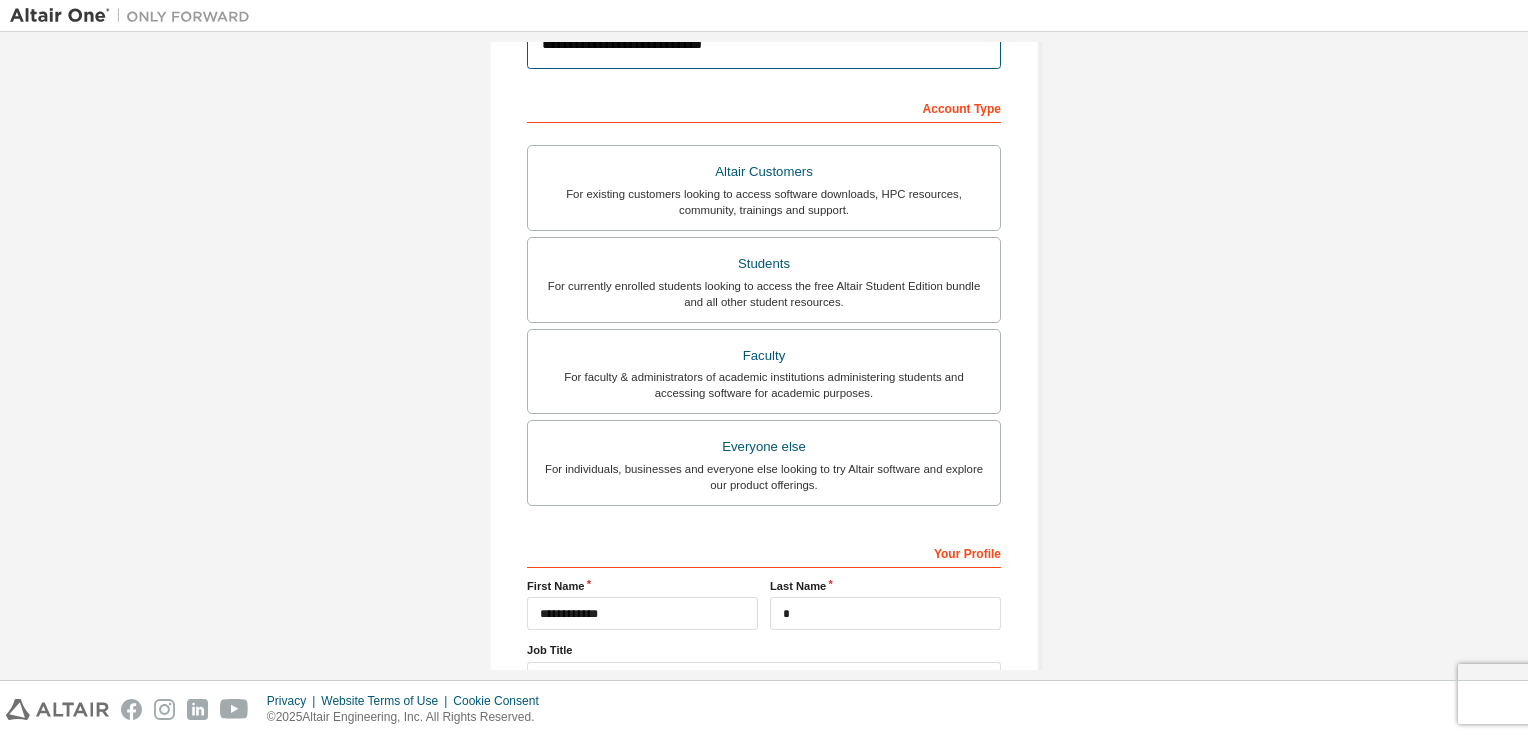 scroll, scrollTop: 400, scrollLeft: 0, axis: vertical 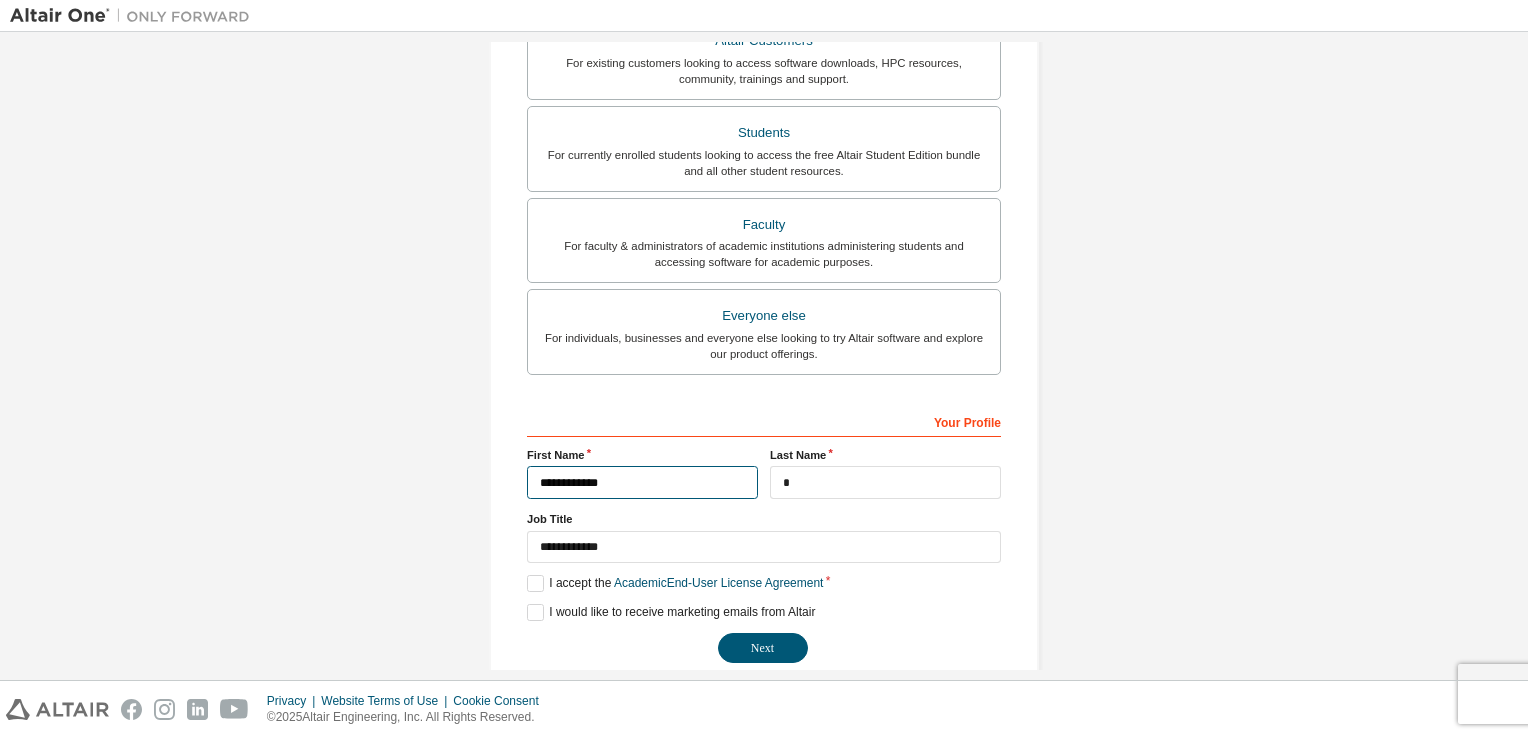 click on "**********" at bounding box center [642, 482] 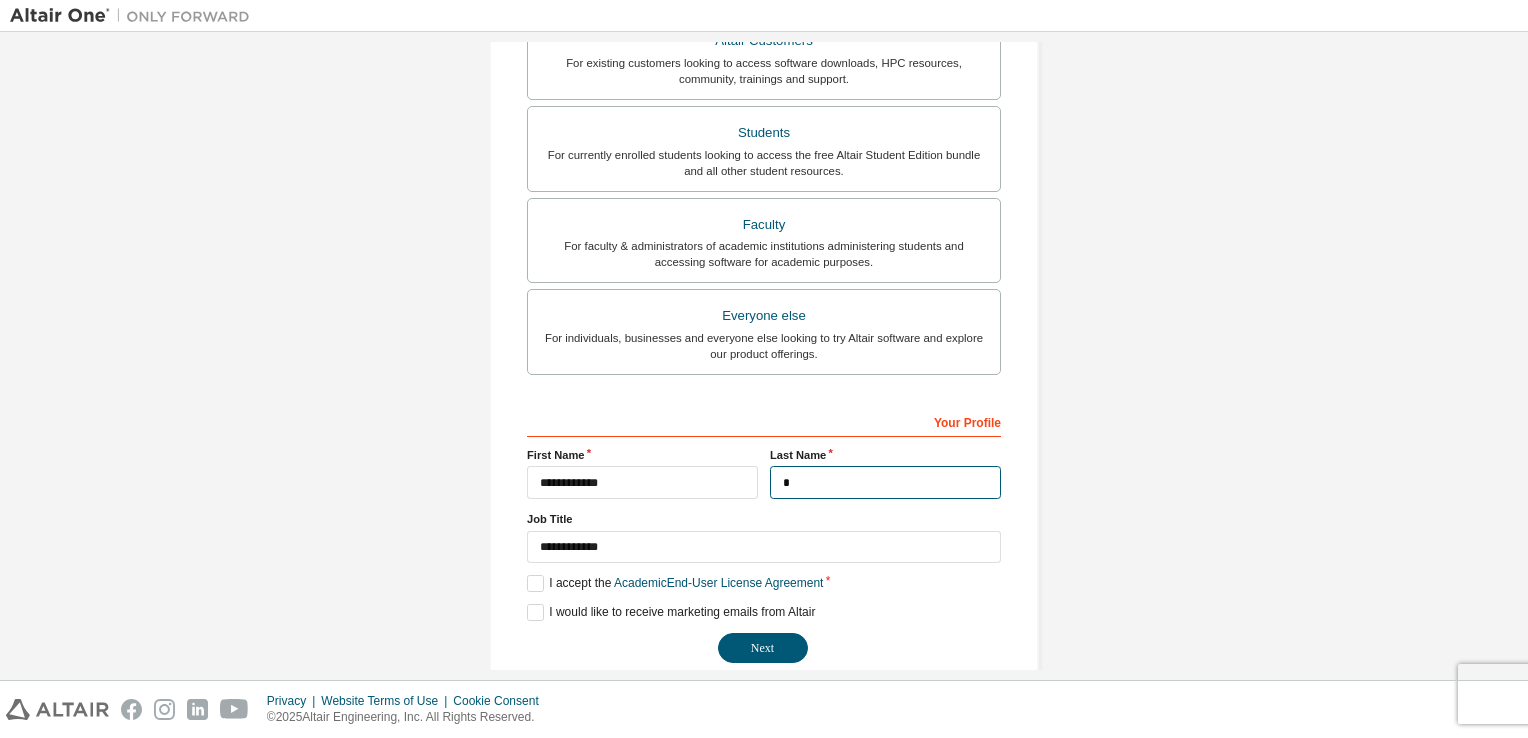 click on "*" at bounding box center (885, 482) 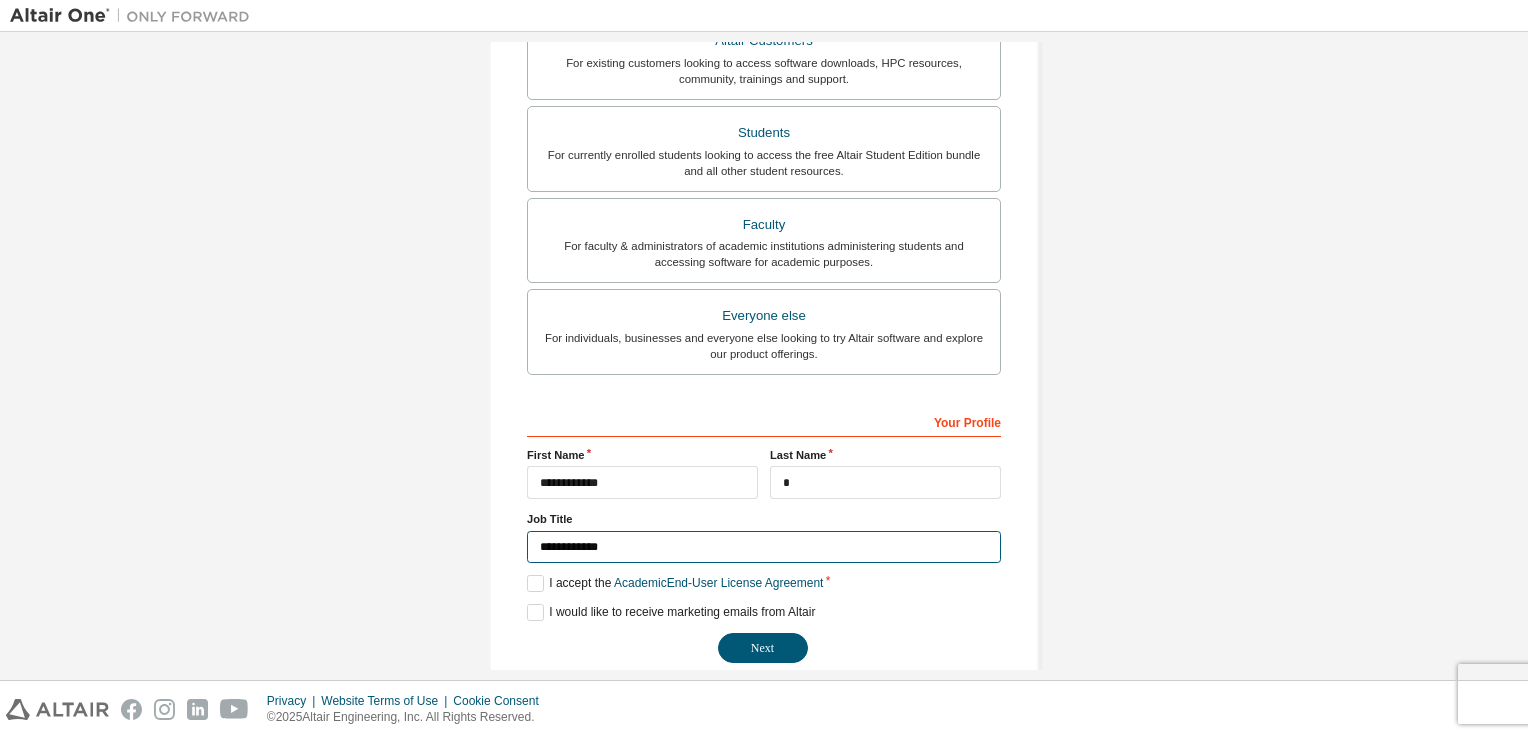 click on "**********" at bounding box center (764, 547) 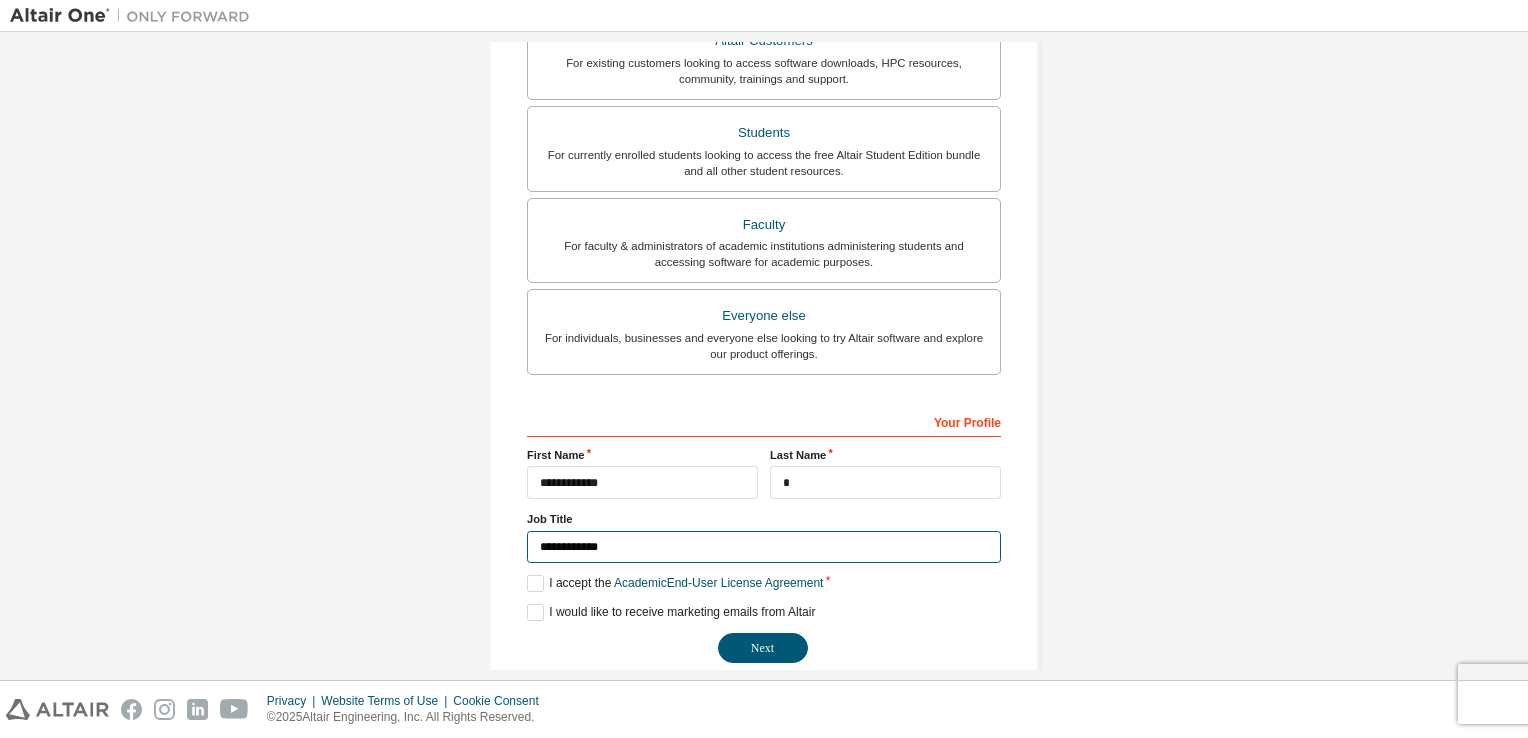 click on "**********" at bounding box center [764, 547] 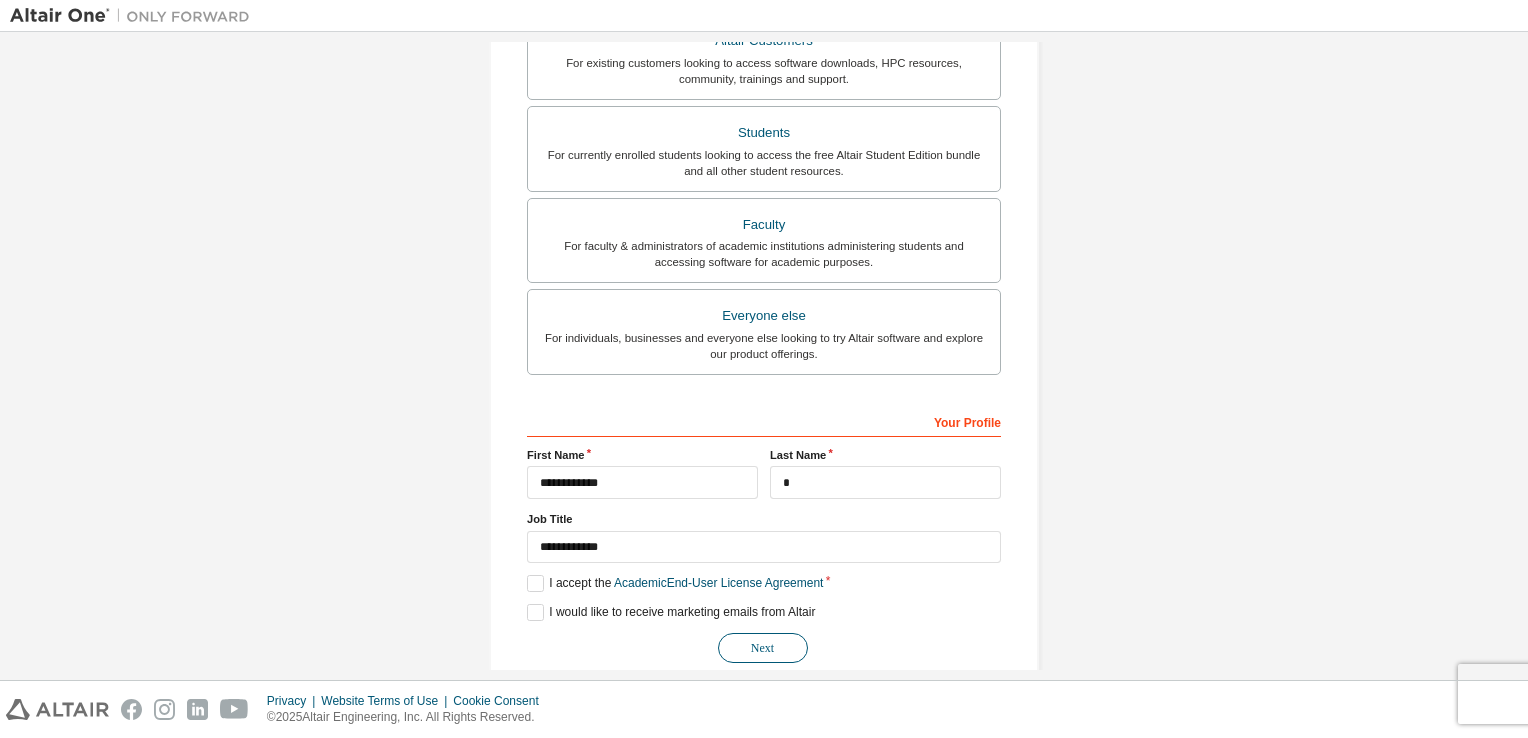 click on "Next" at bounding box center (763, 648) 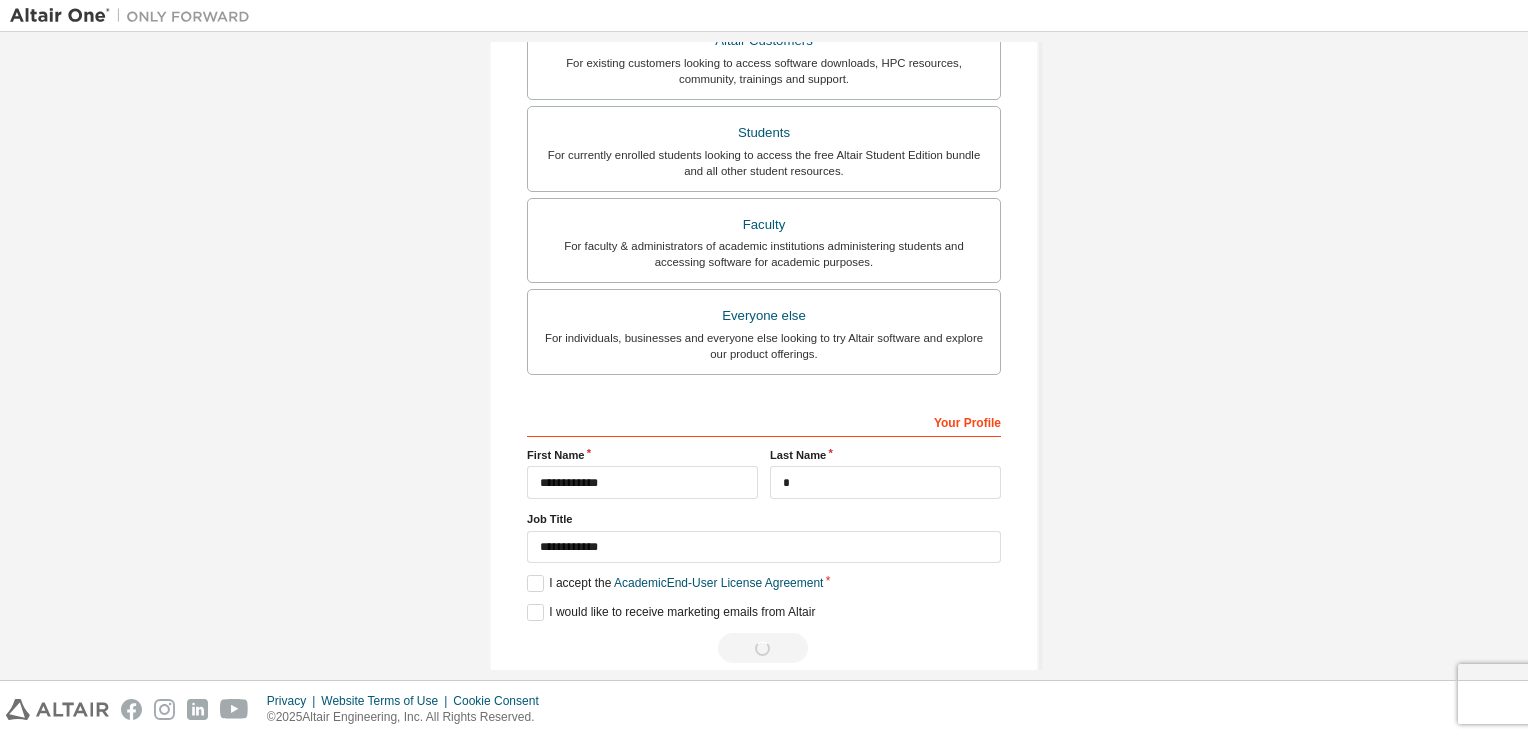 scroll, scrollTop: 0, scrollLeft: 0, axis: both 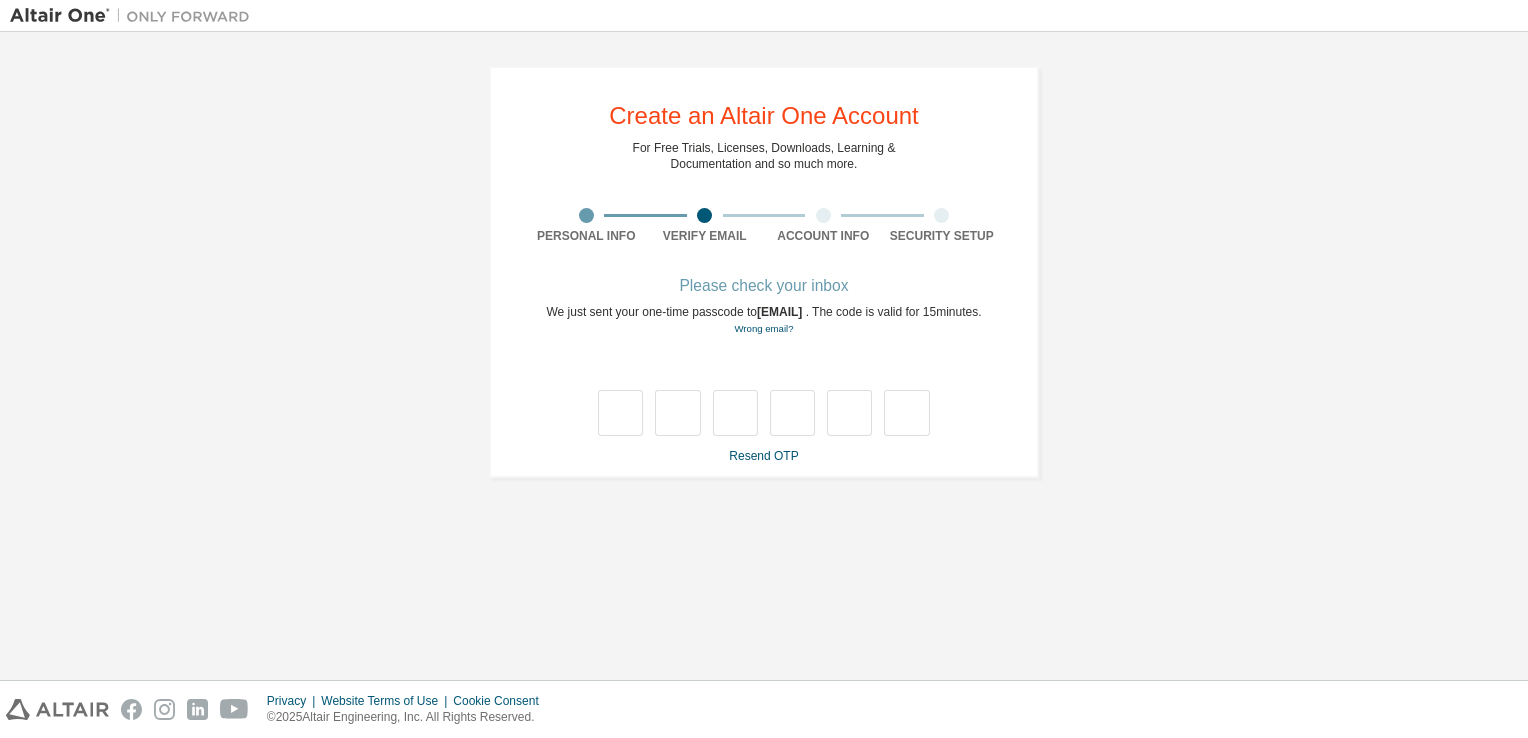 type on "*" 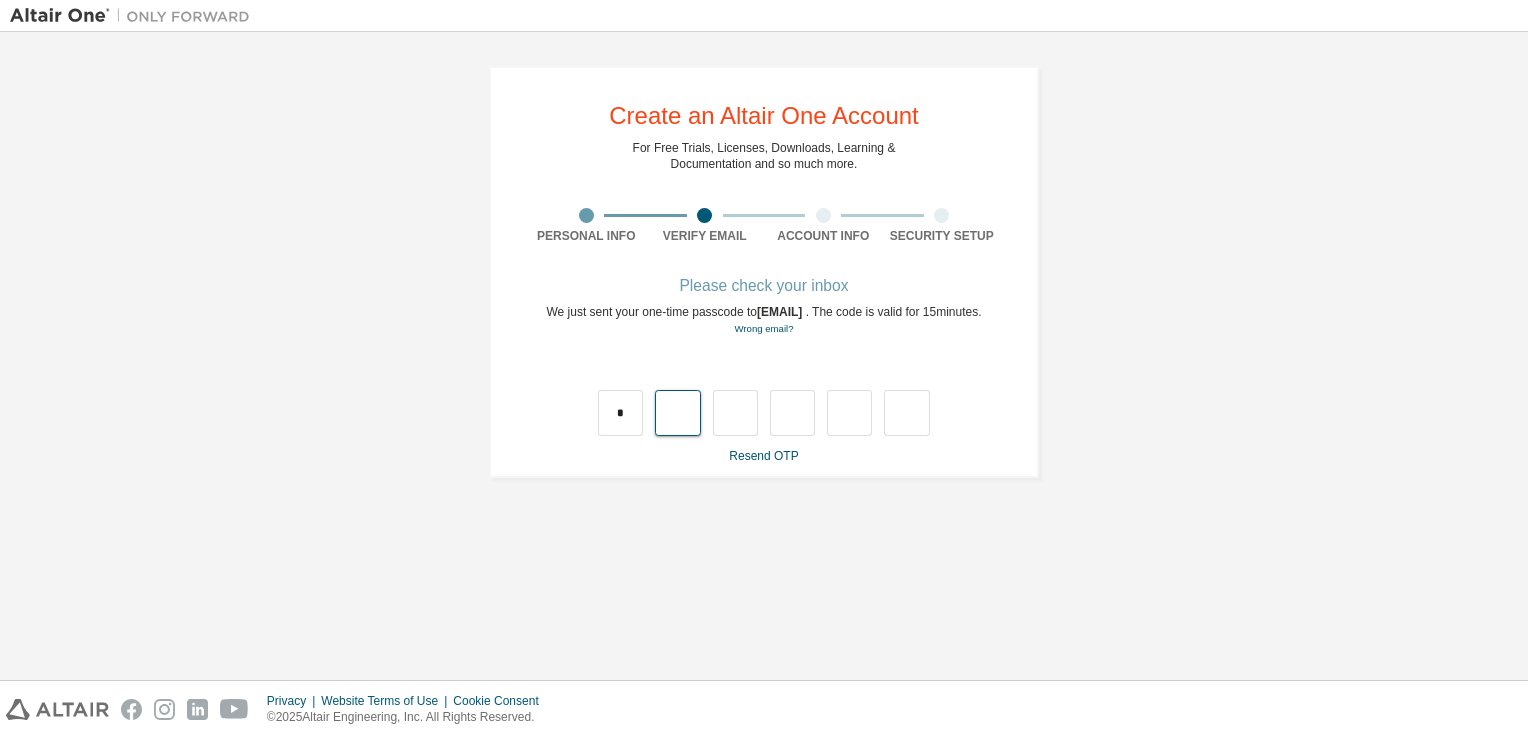 type on "*" 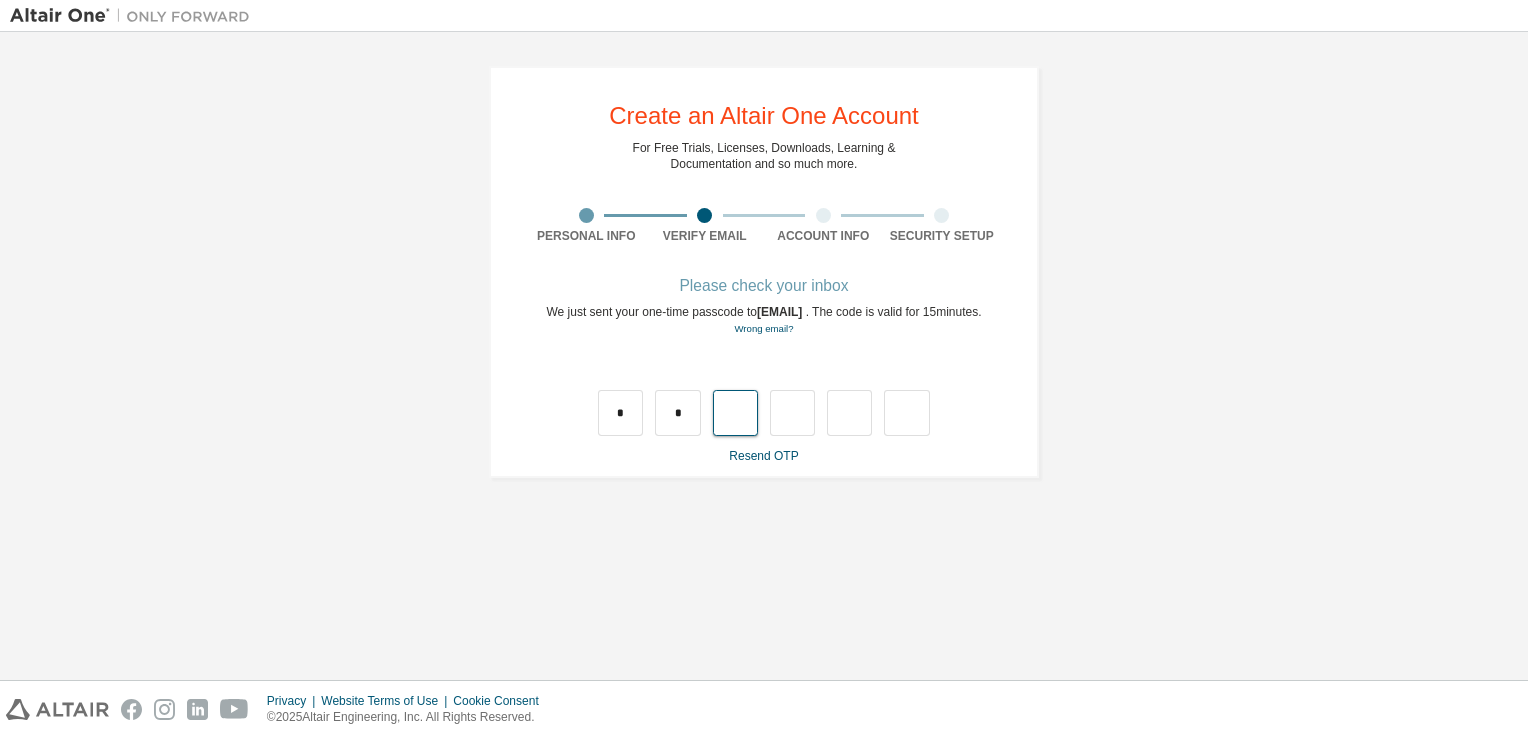 type on "*" 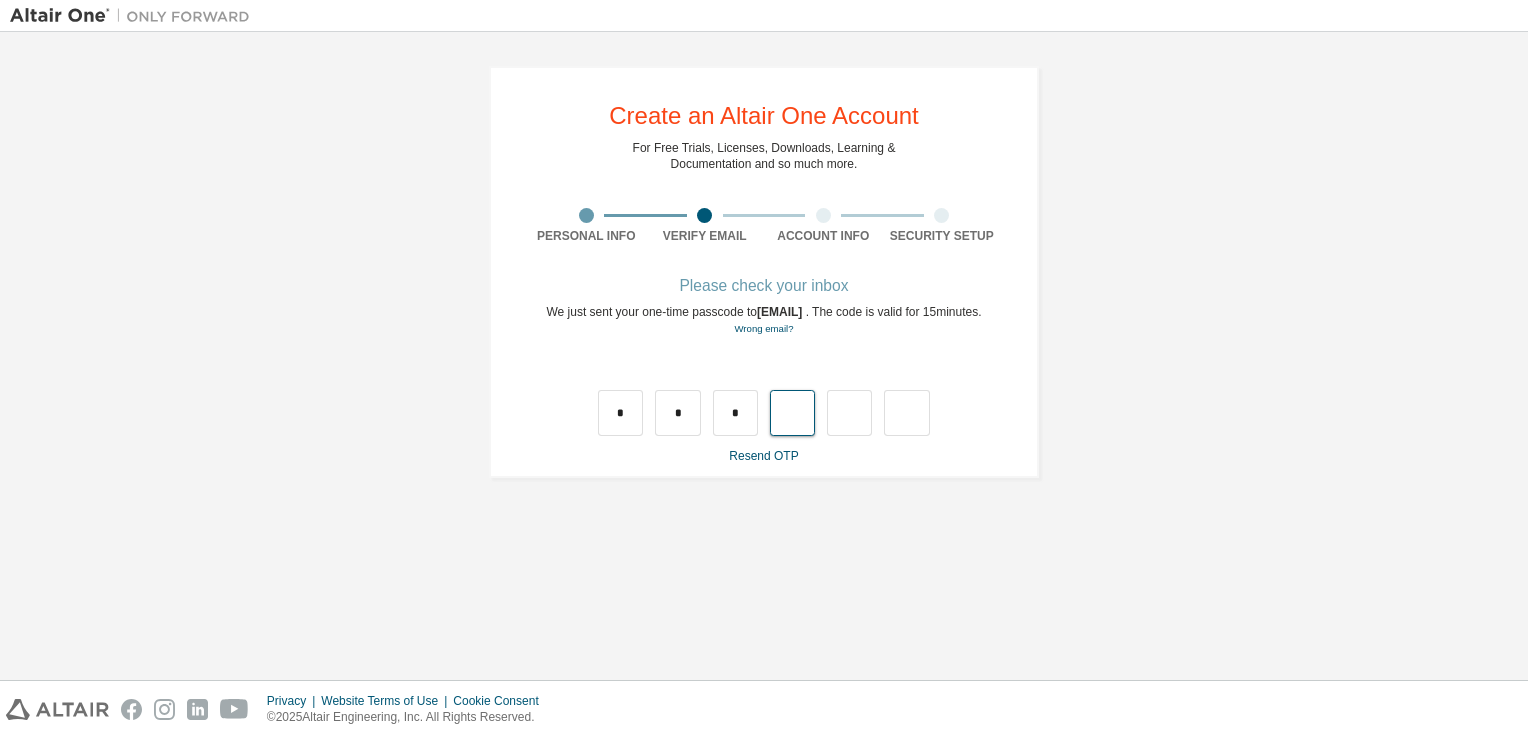 type on "*" 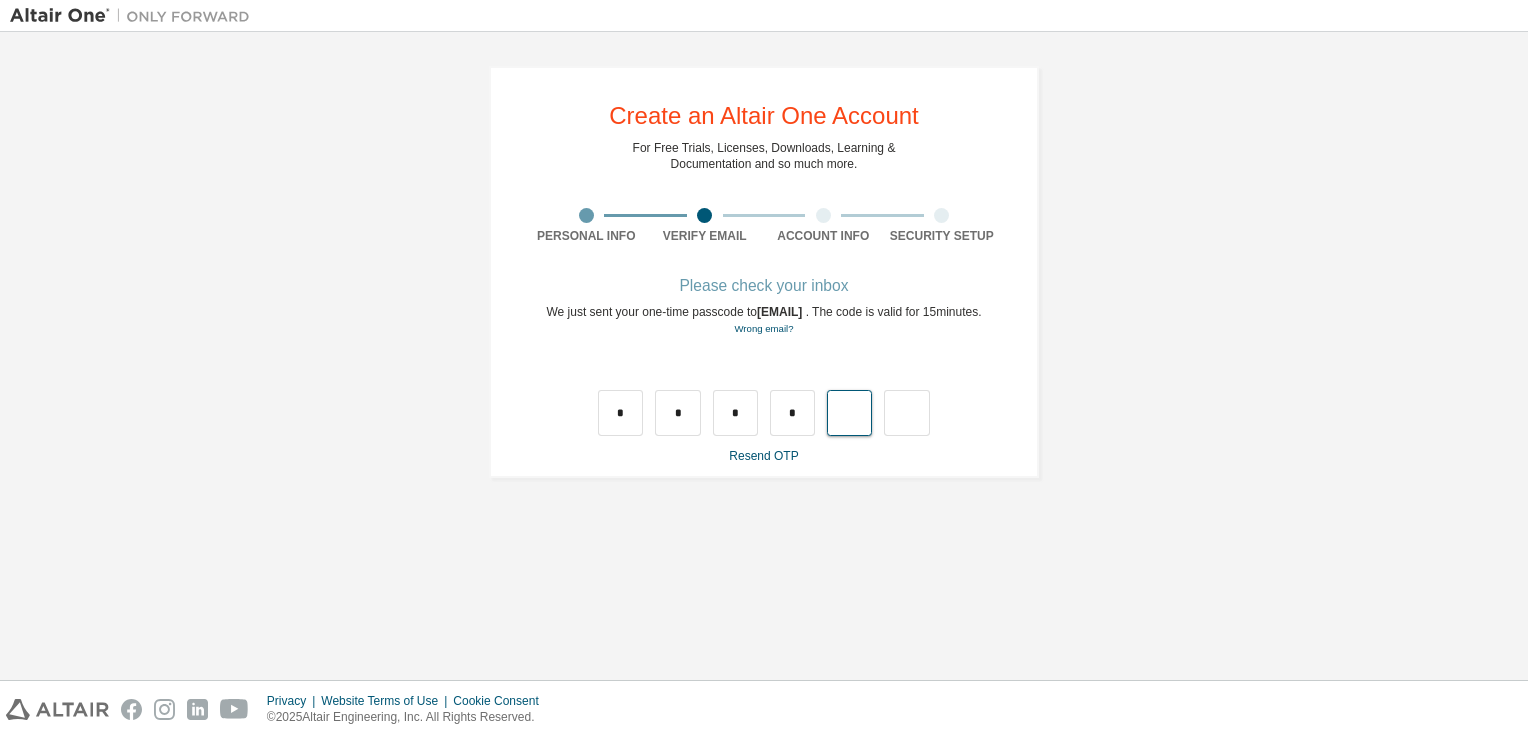 type on "*" 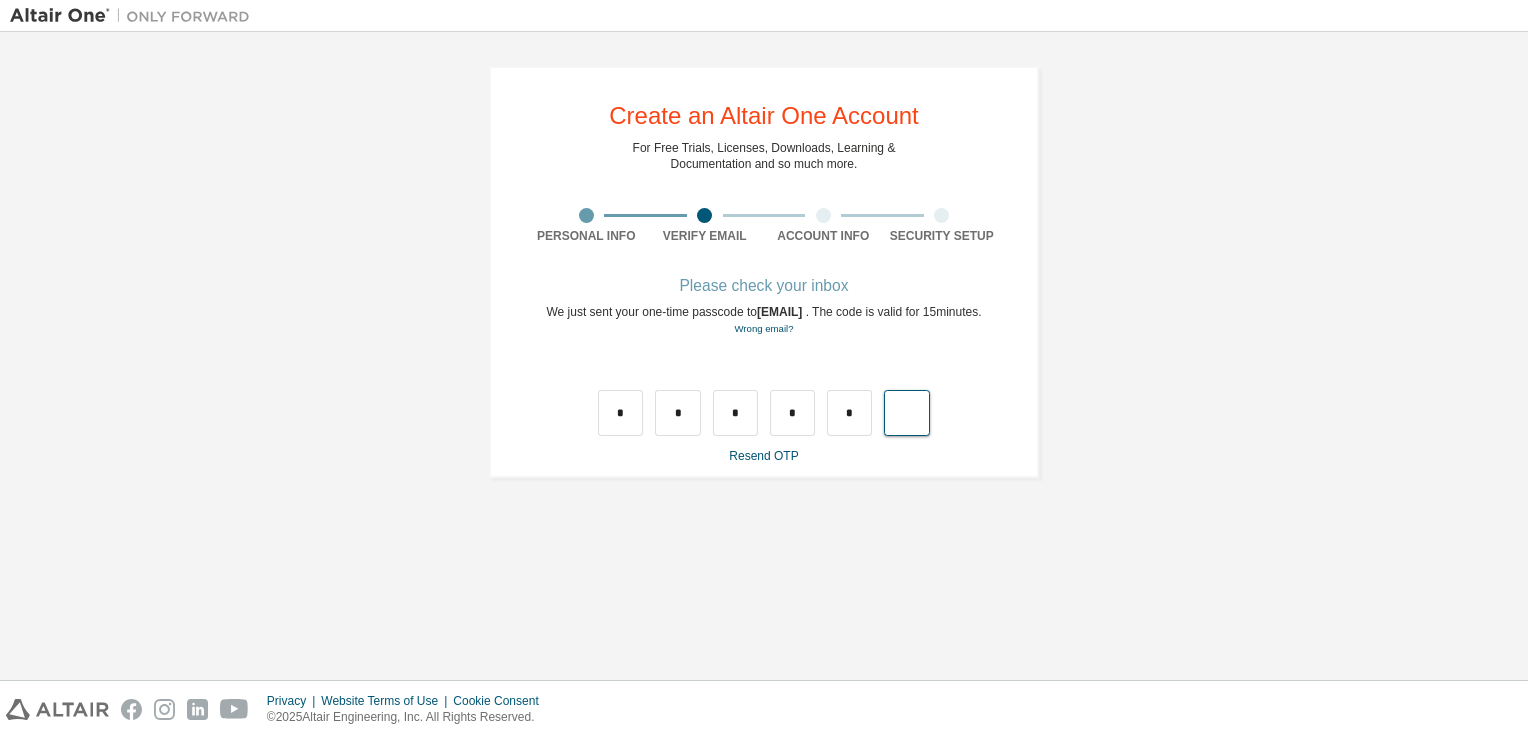 type on "*" 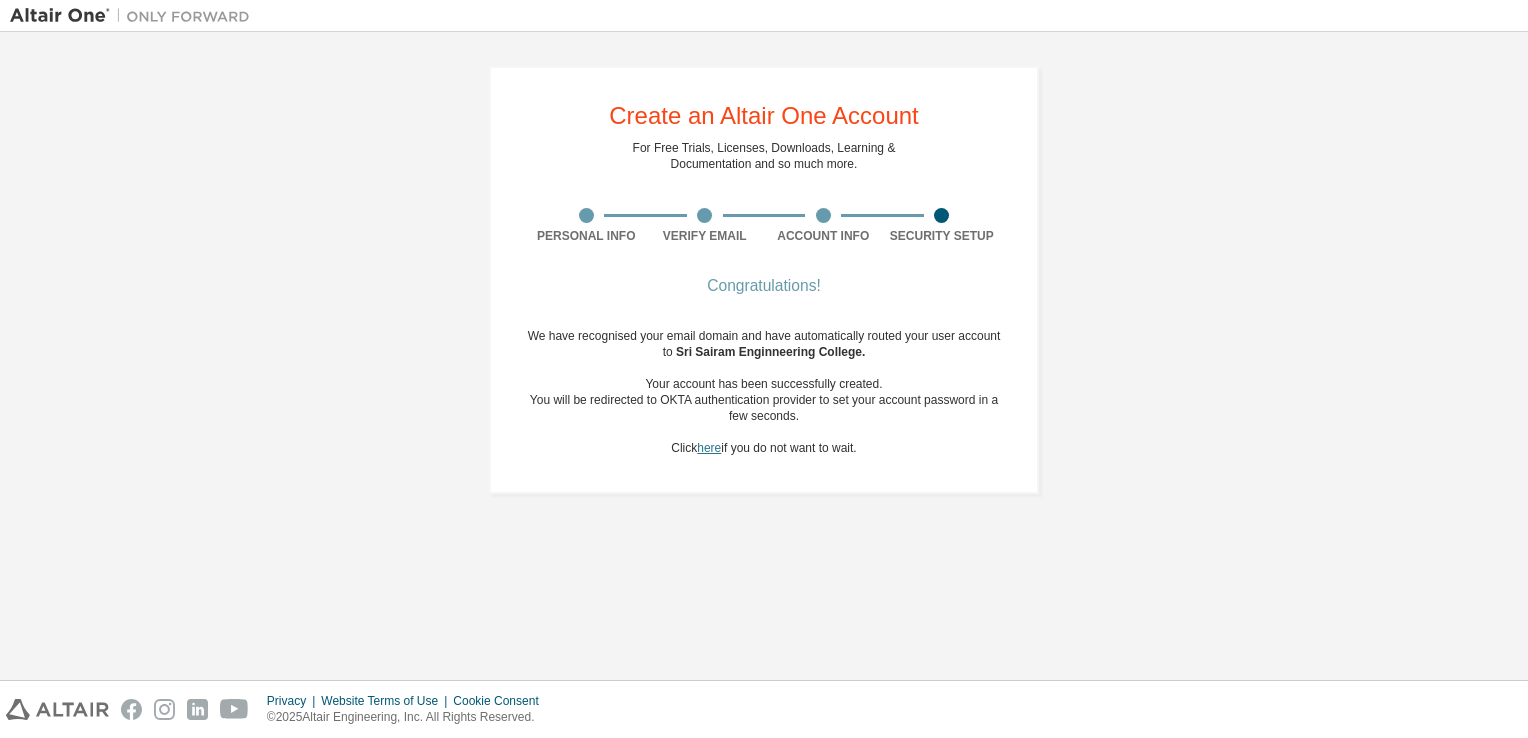 click on "here" at bounding box center (709, 448) 